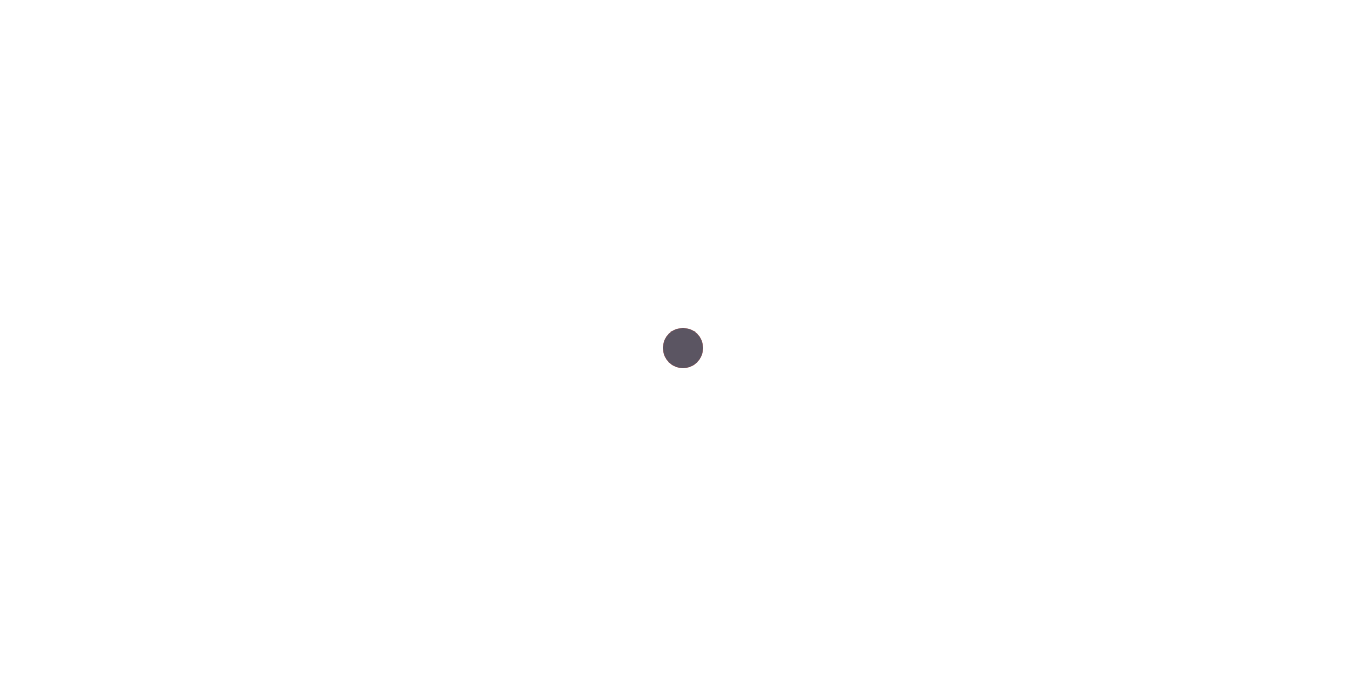 scroll, scrollTop: 0, scrollLeft: 0, axis: both 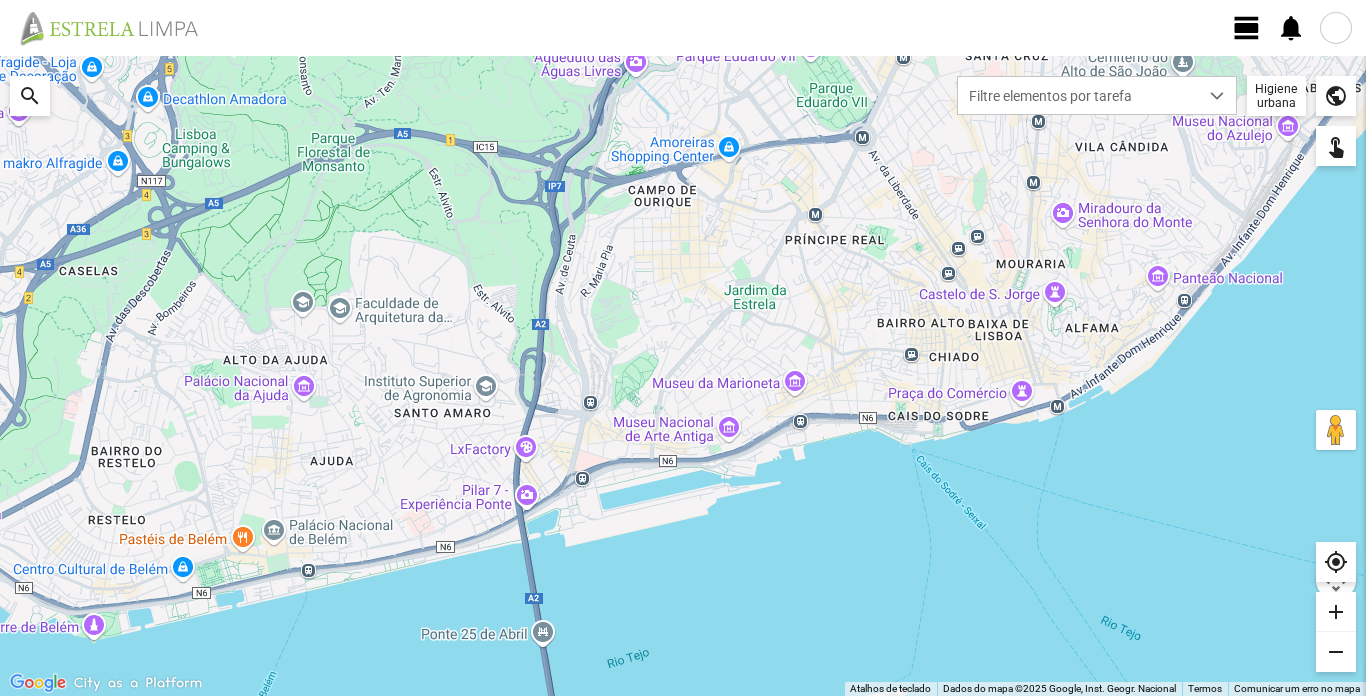 click on "view_day   notifications" 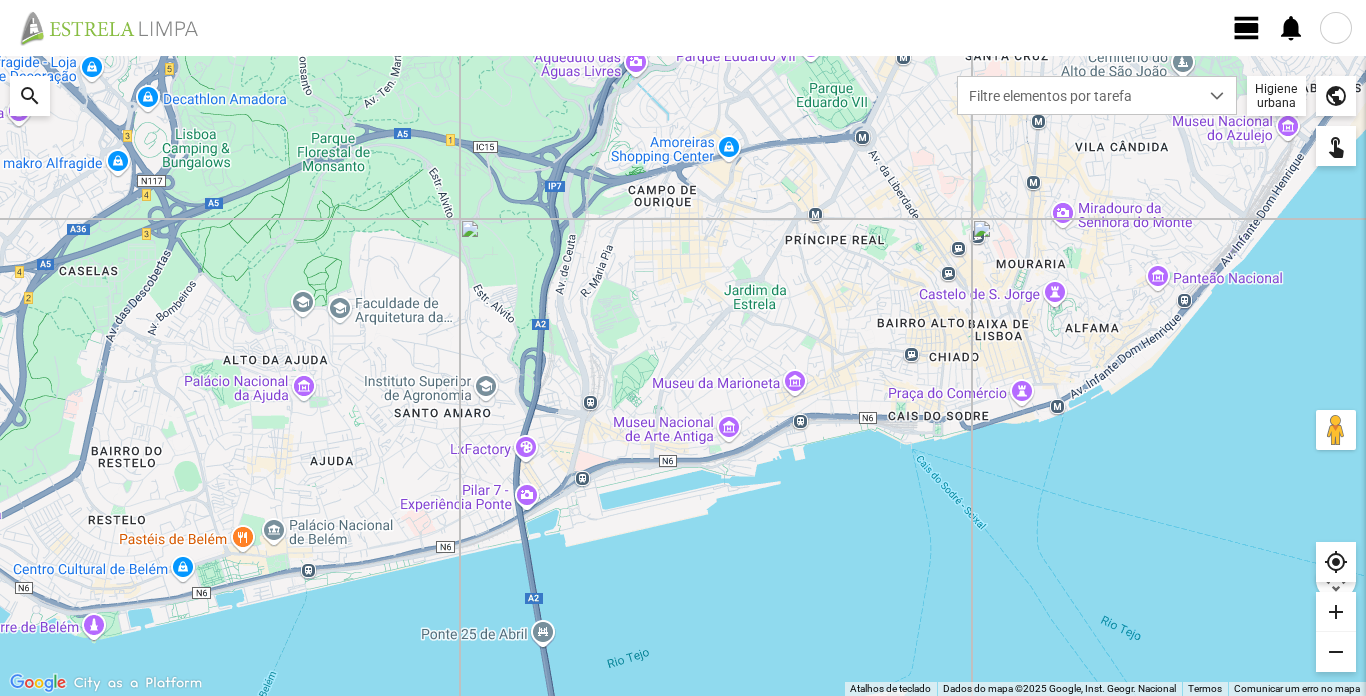 click 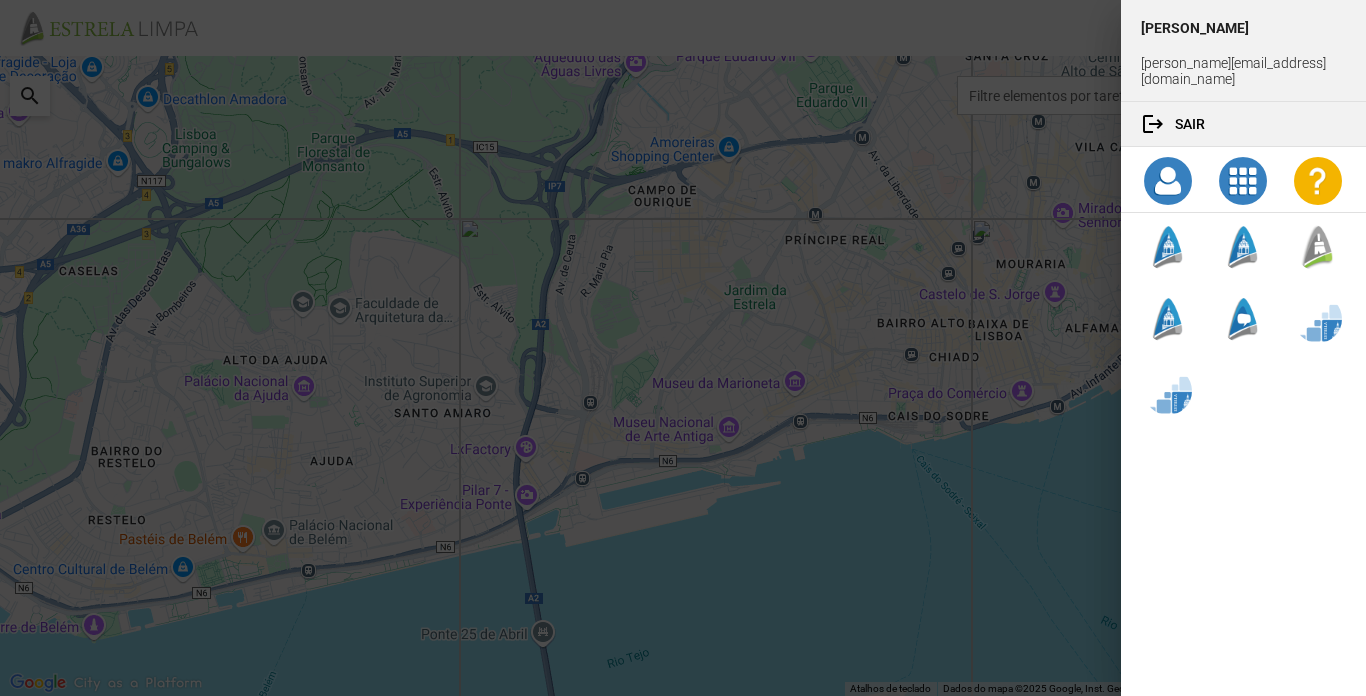 click at bounding box center [683, 348] 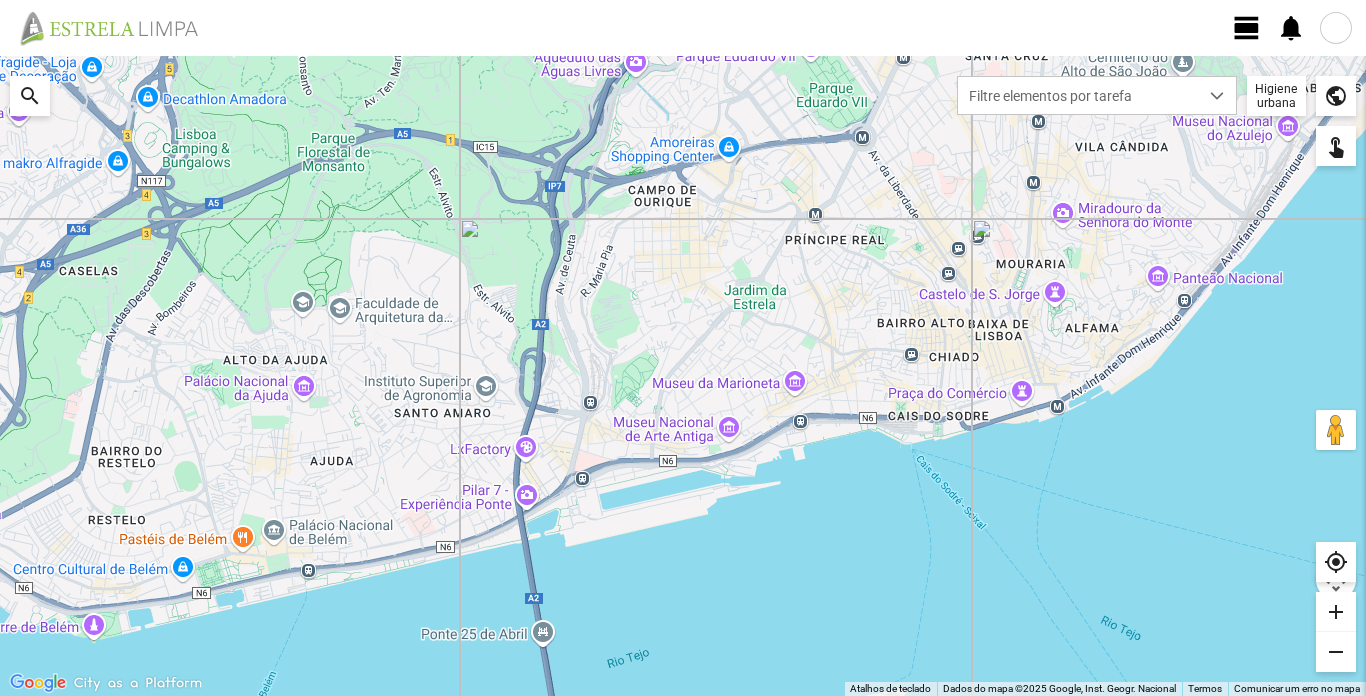 click on "view_day" 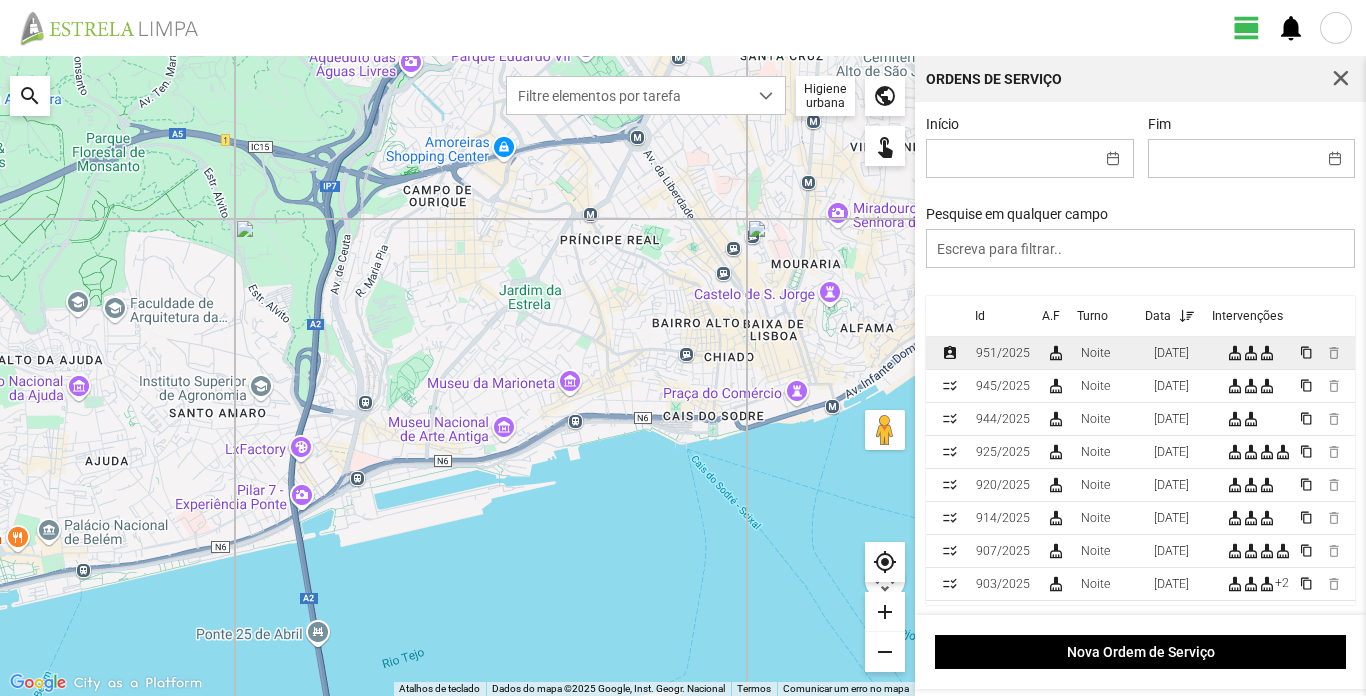 click on "951/2025" at bounding box center (1003, 353) 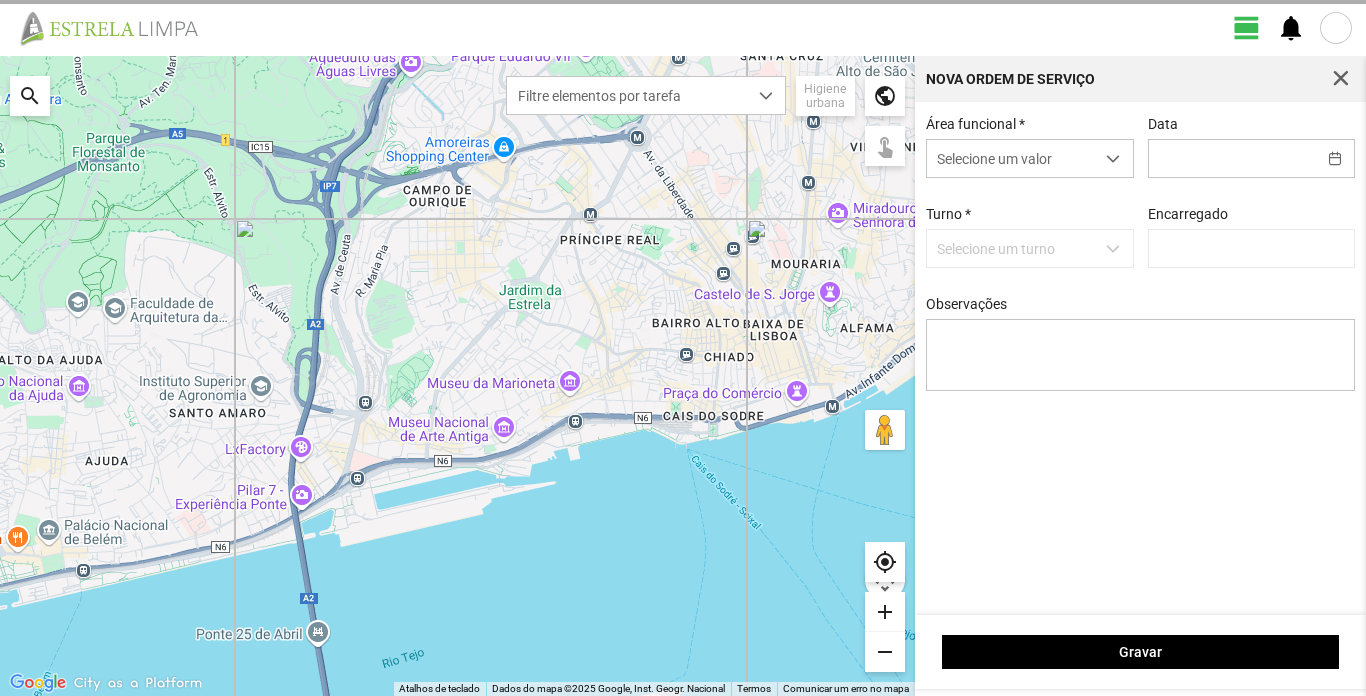type on "[DATE]" 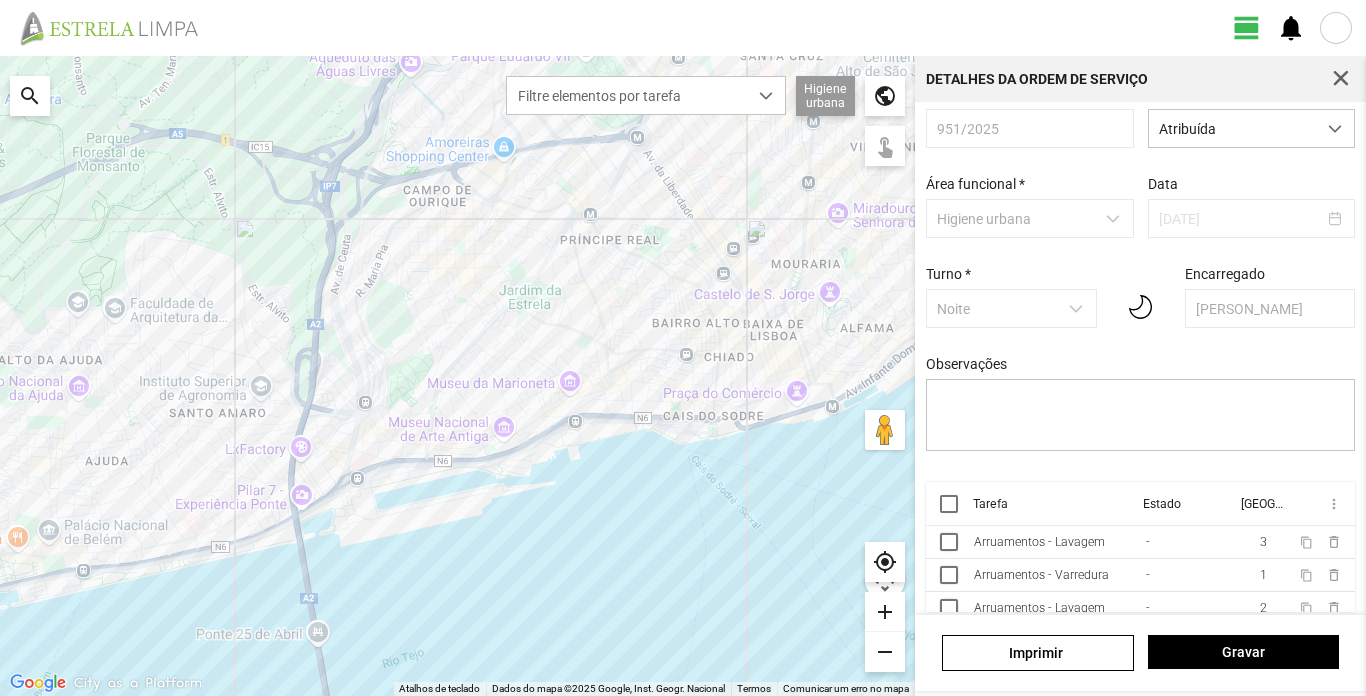 scroll, scrollTop: 45, scrollLeft: 0, axis: vertical 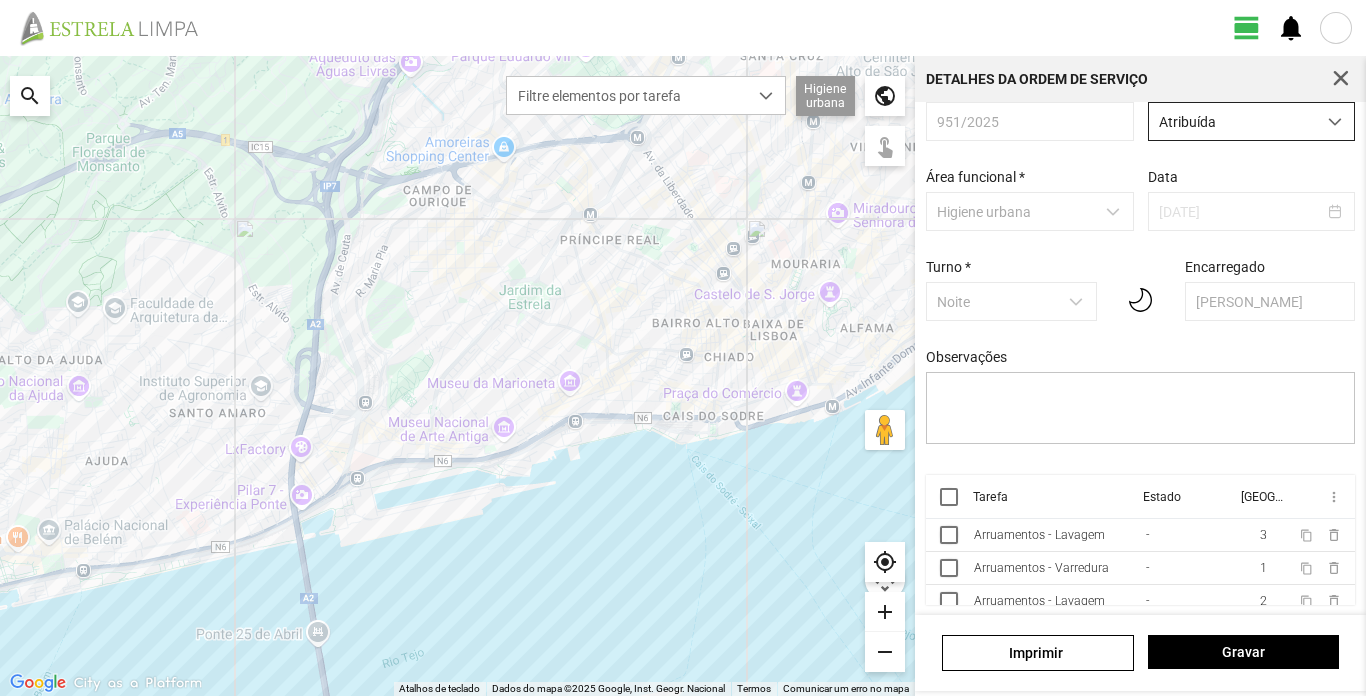 click at bounding box center [1335, 122] 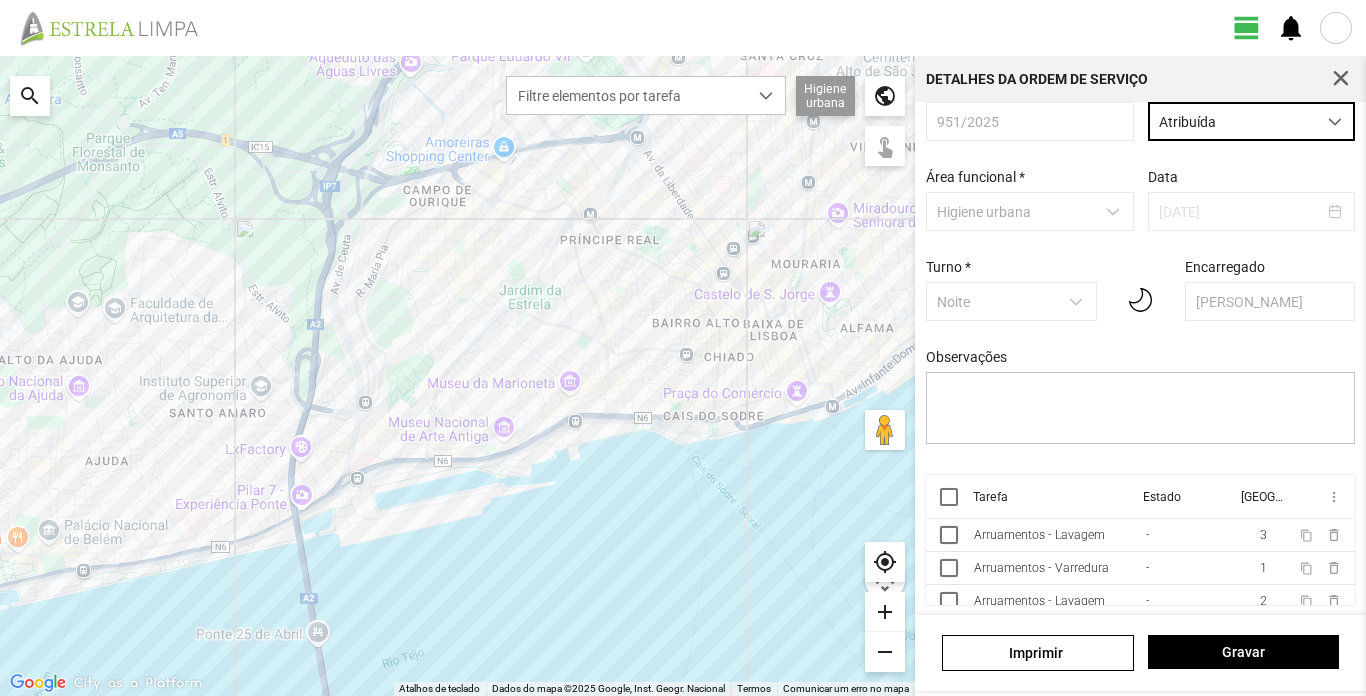 scroll, scrollTop: 11, scrollLeft: 89, axis: both 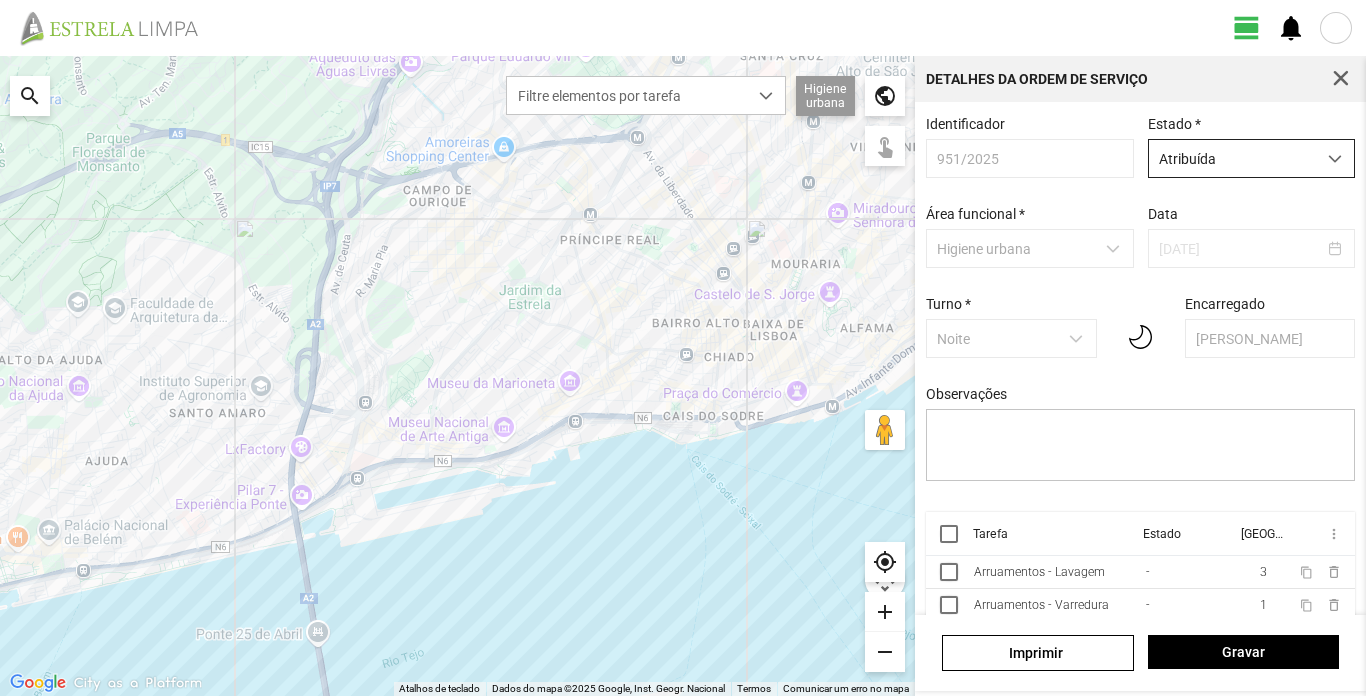 click at bounding box center (1335, 159) 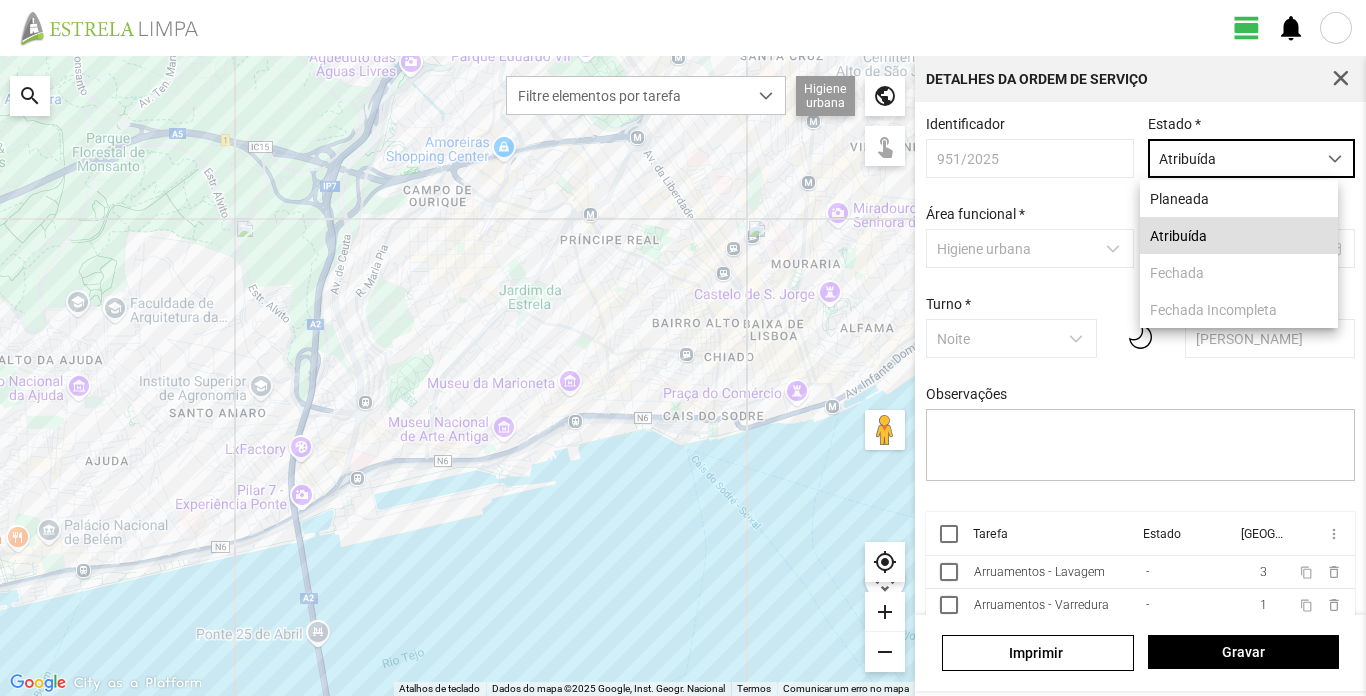 click at bounding box center (1335, 159) 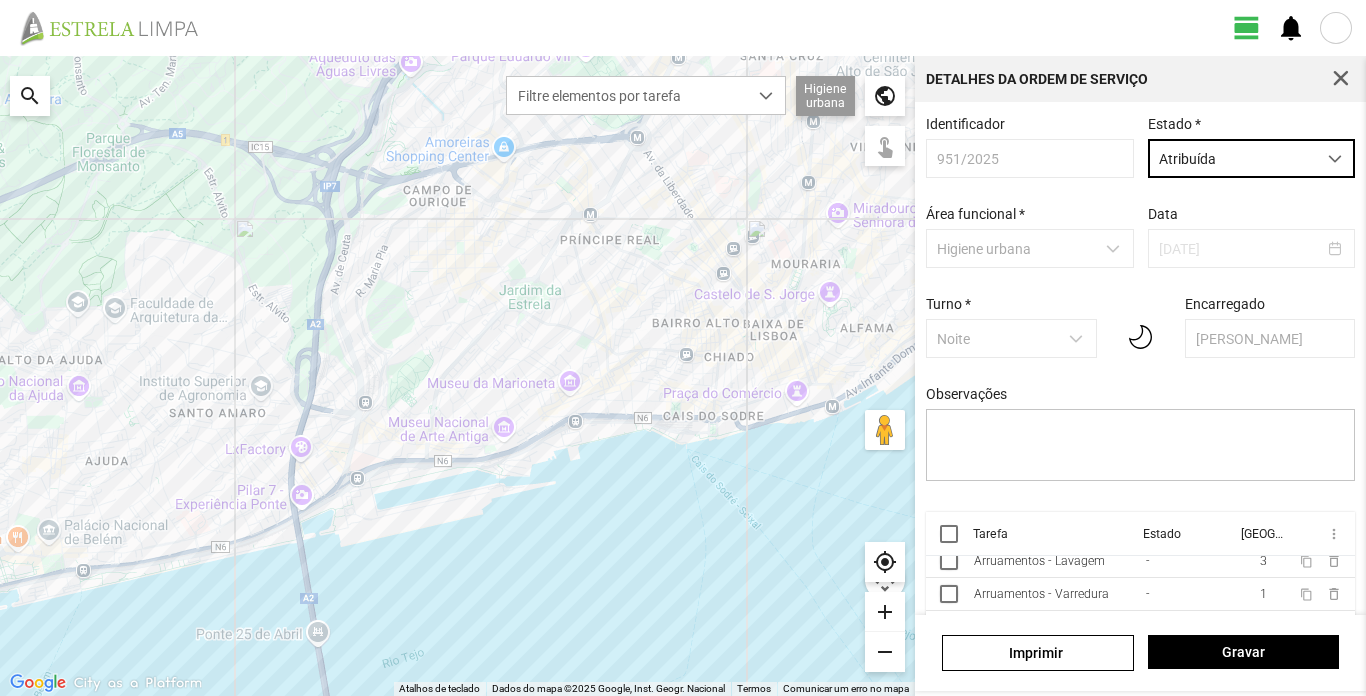 scroll, scrollTop: 13, scrollLeft: 0, axis: vertical 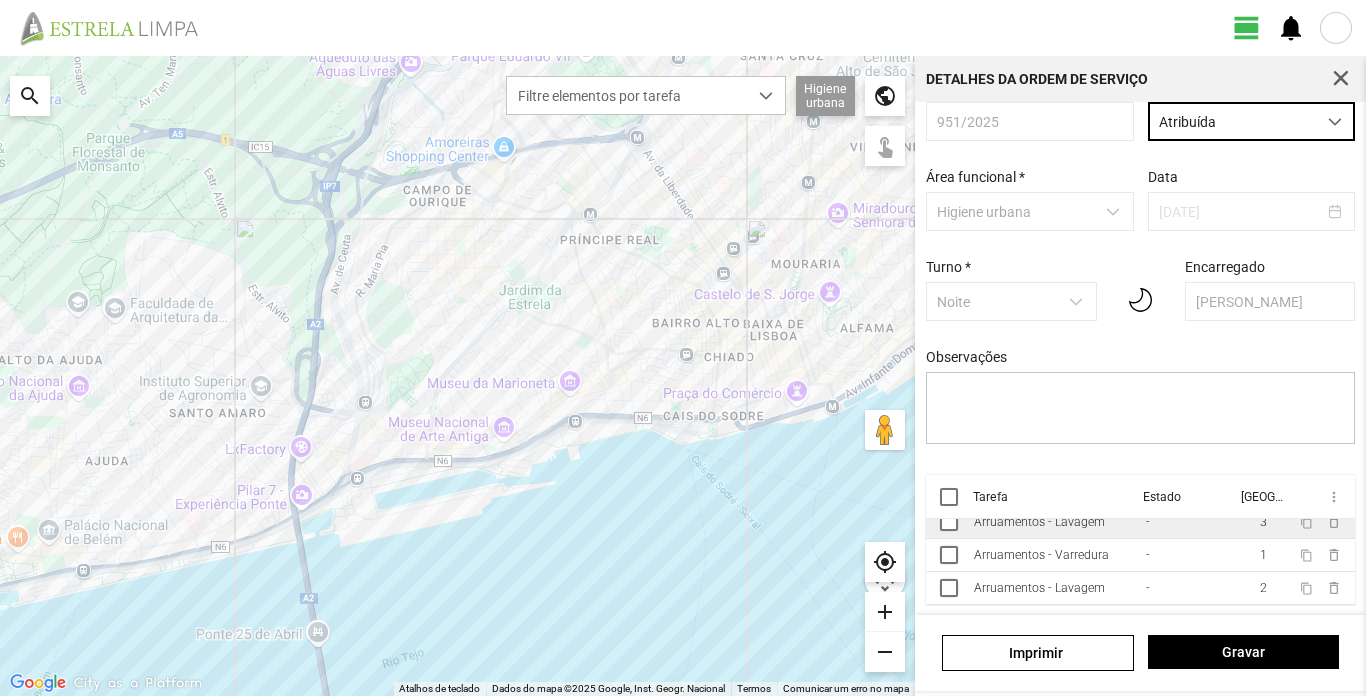 click on "Arruamentos - Lavagem" at bounding box center (1039, 522) 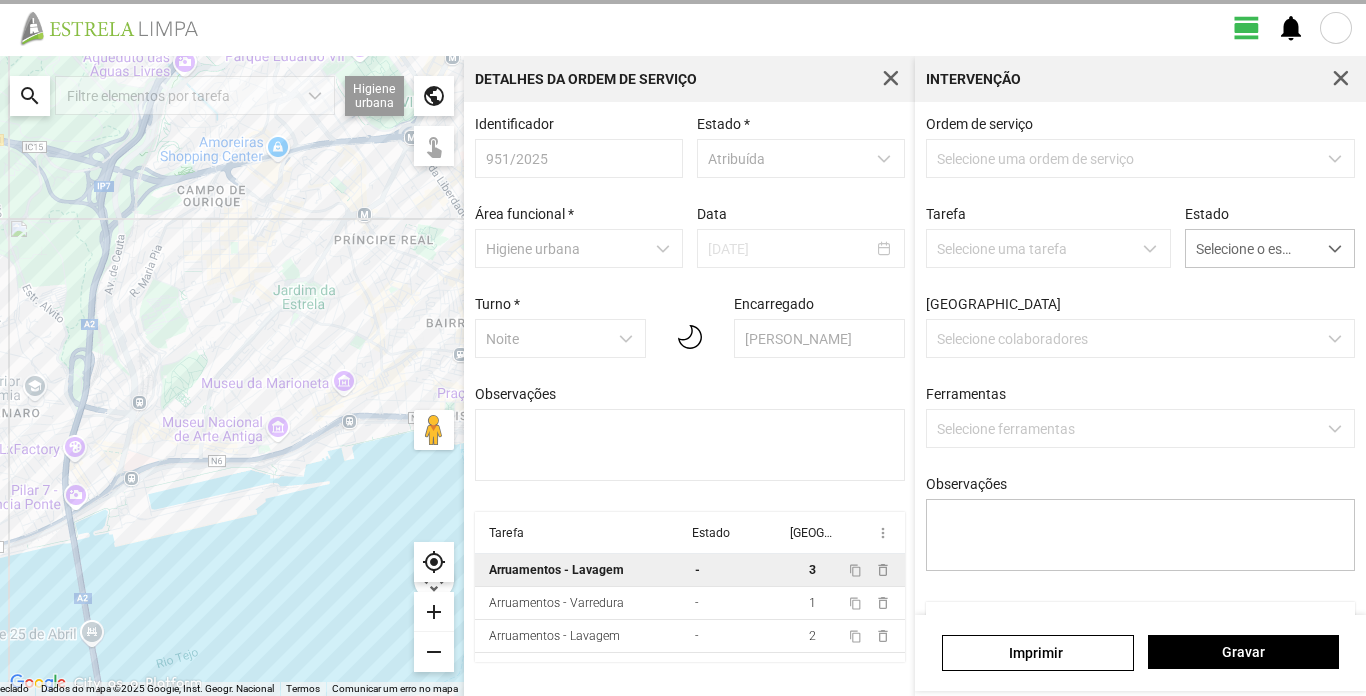 type on "[PERSON_NAME]" 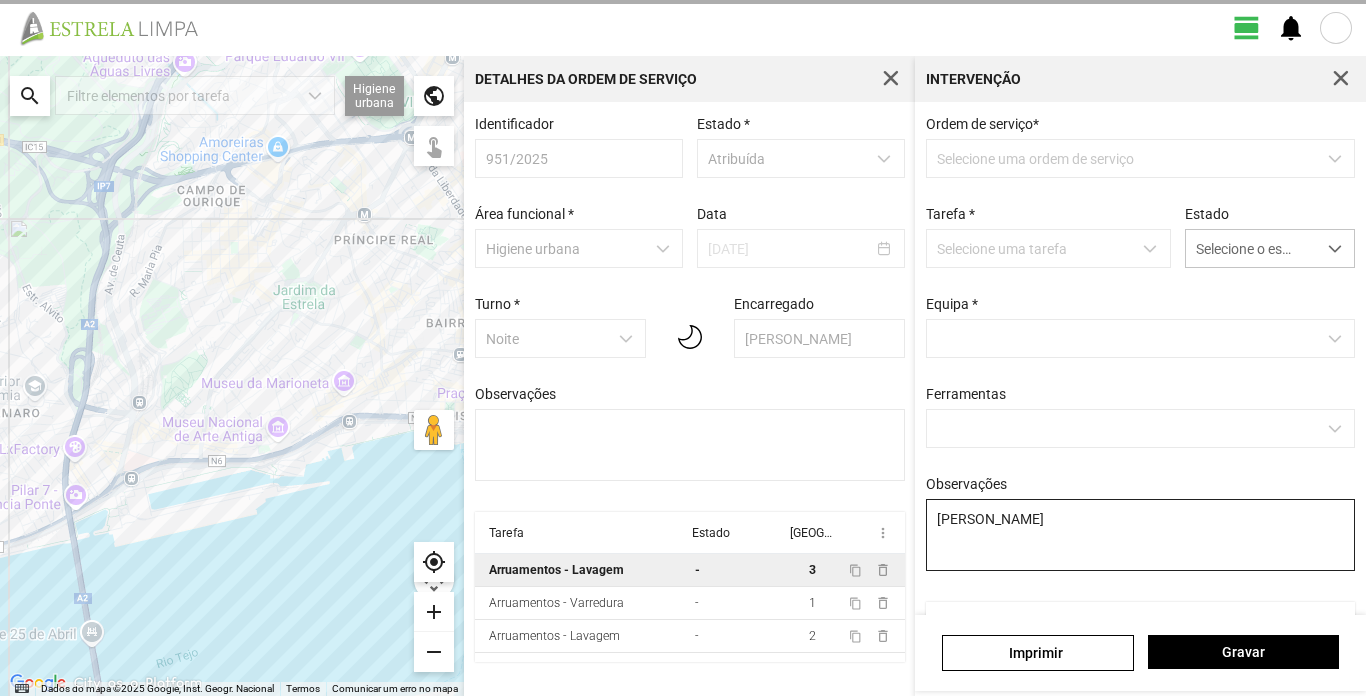 scroll, scrollTop: 0, scrollLeft: 0, axis: both 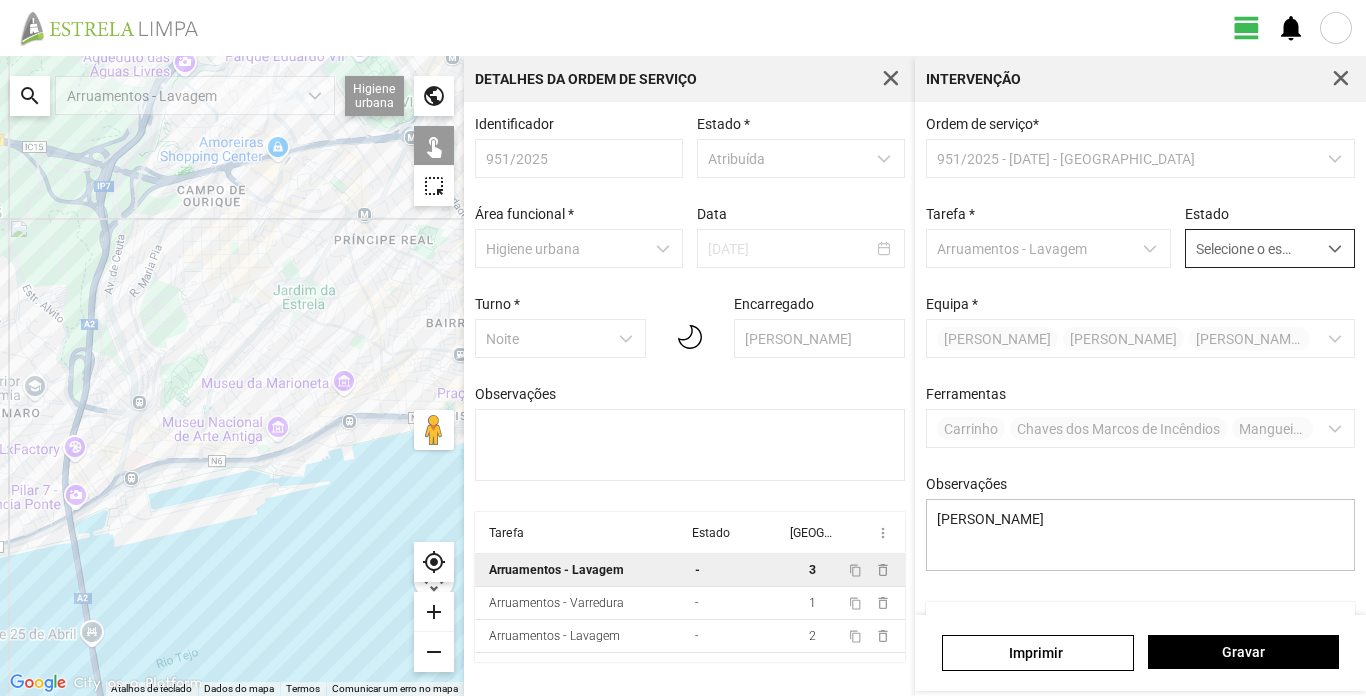 click at bounding box center [1335, 249] 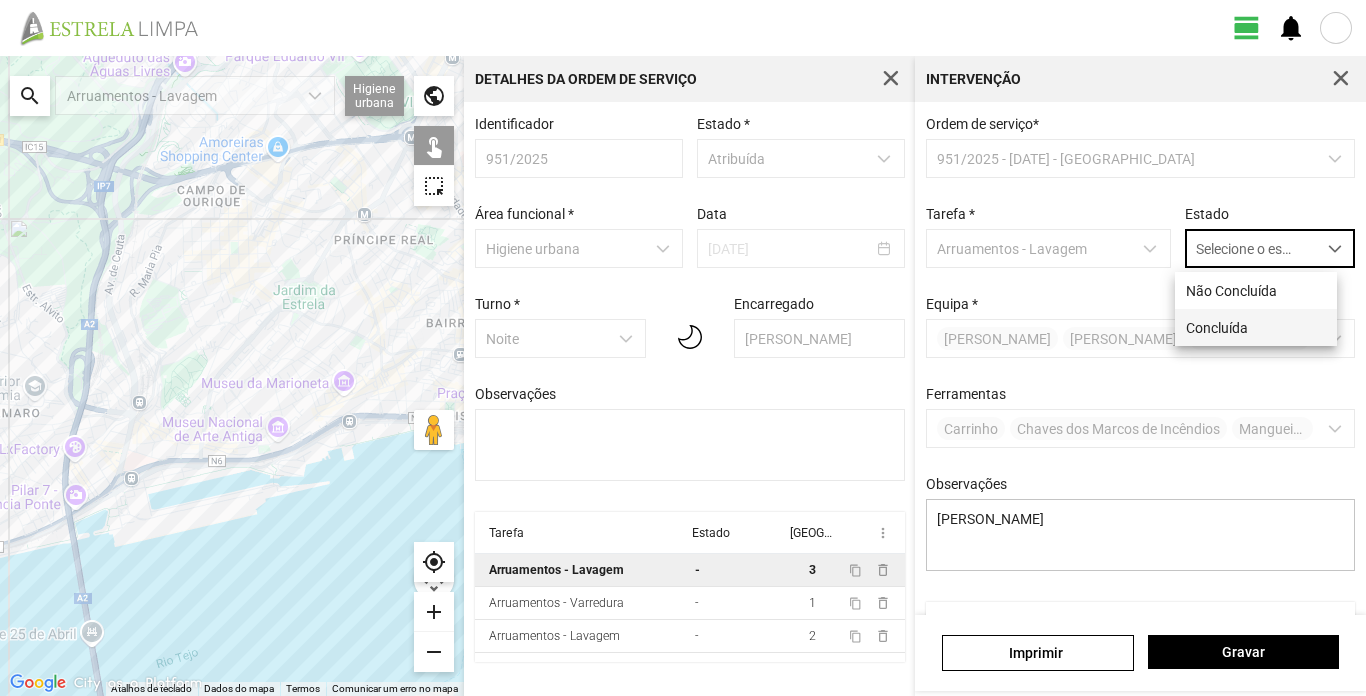click on "Concluída" at bounding box center [1256, 327] 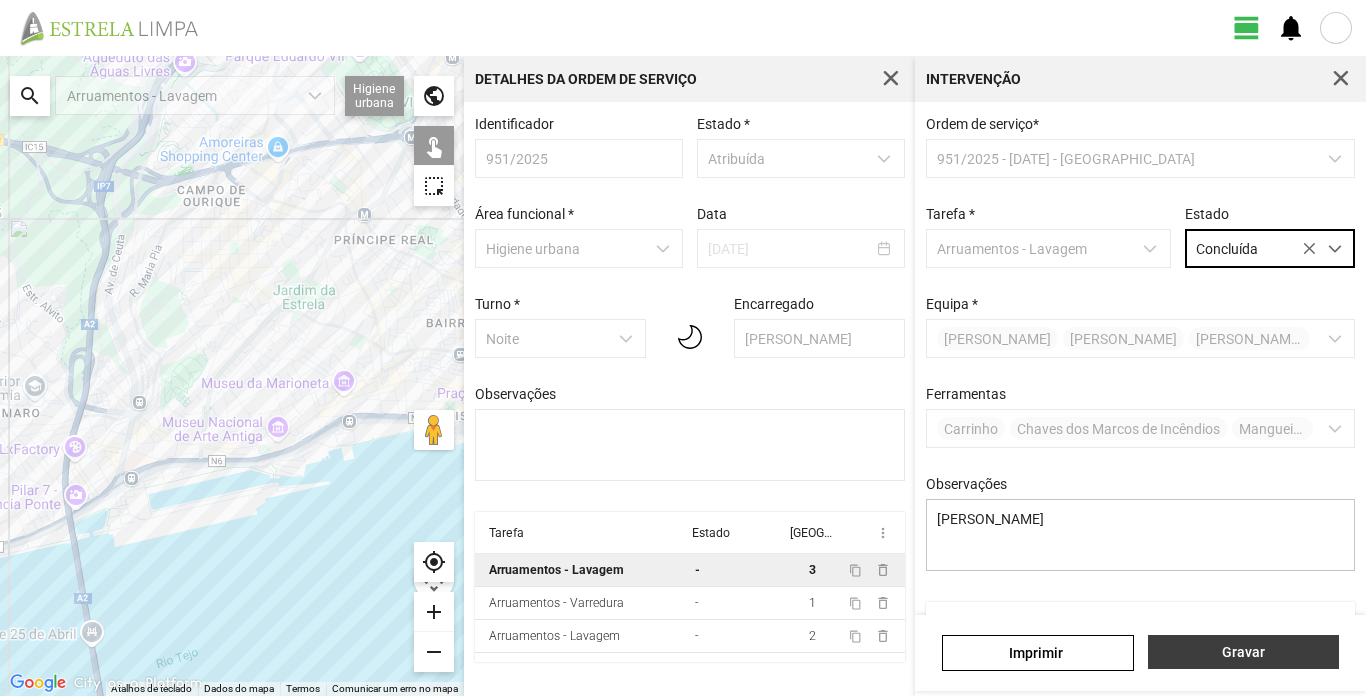 click on "Gravar" at bounding box center (1243, 652) 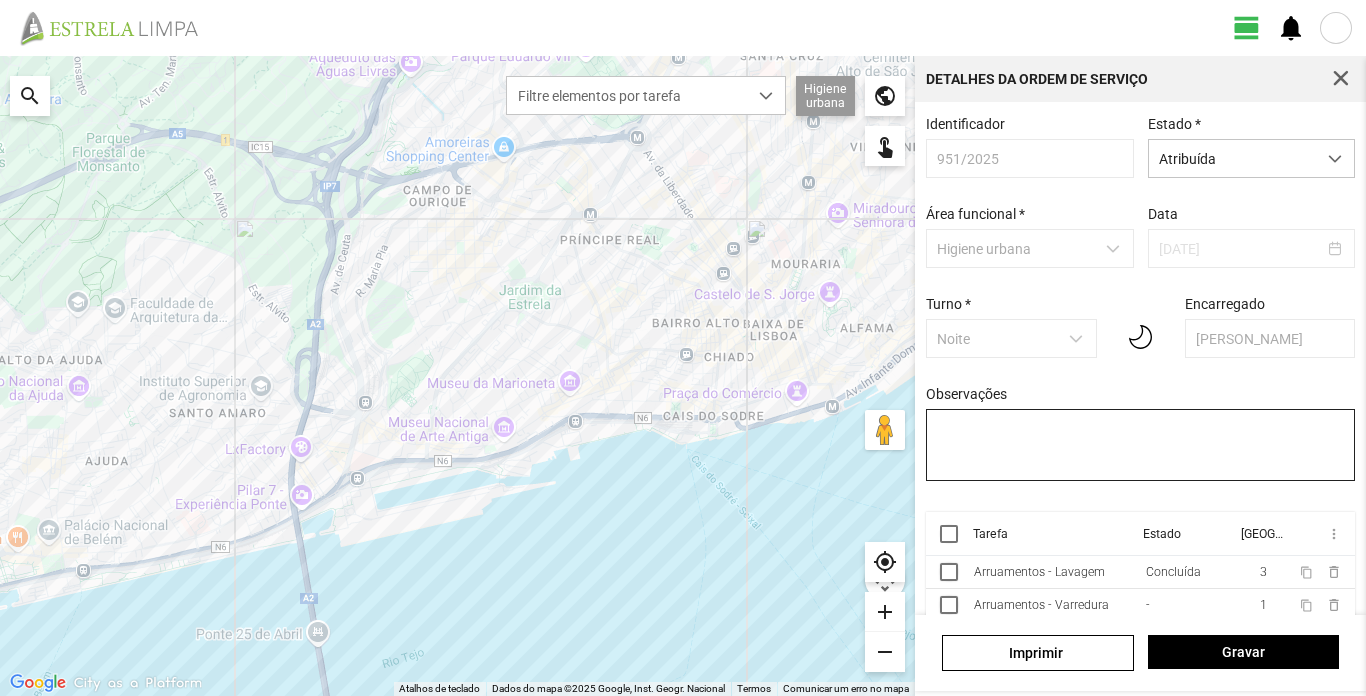 scroll, scrollTop: 45, scrollLeft: 0, axis: vertical 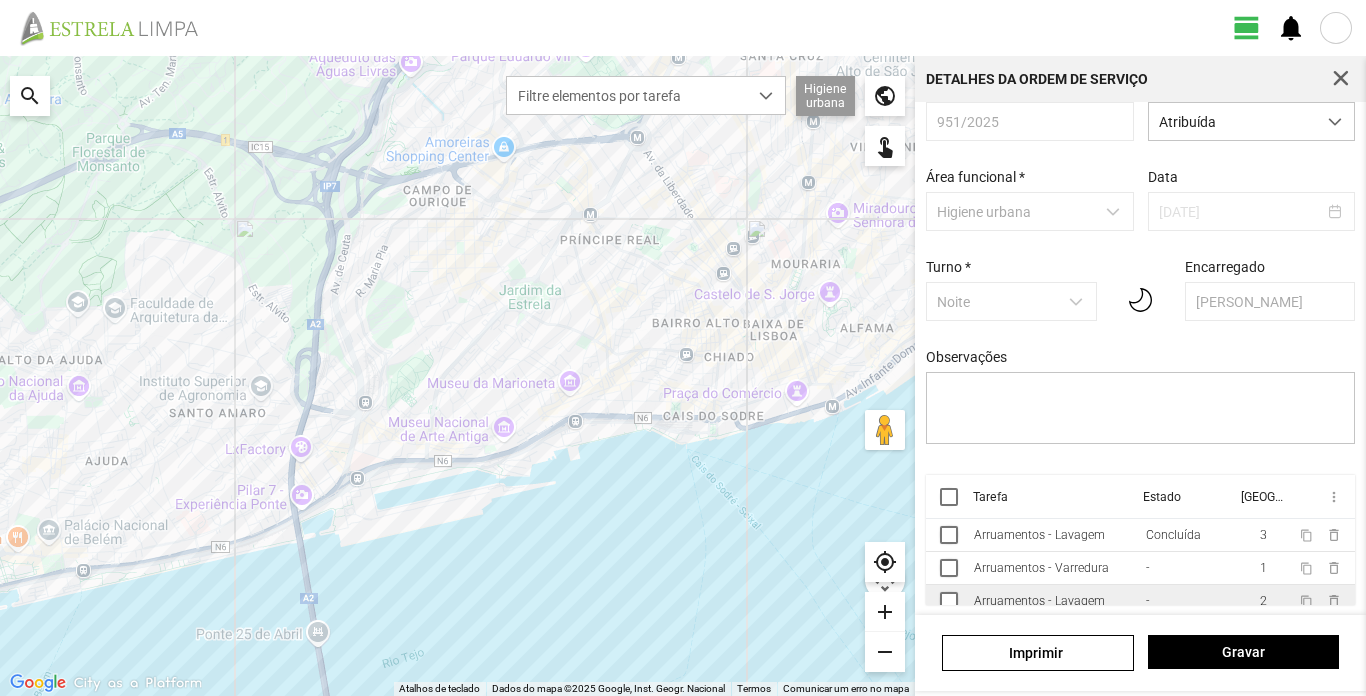 click on "Arruamentos - Lavagem" at bounding box center [1039, 601] 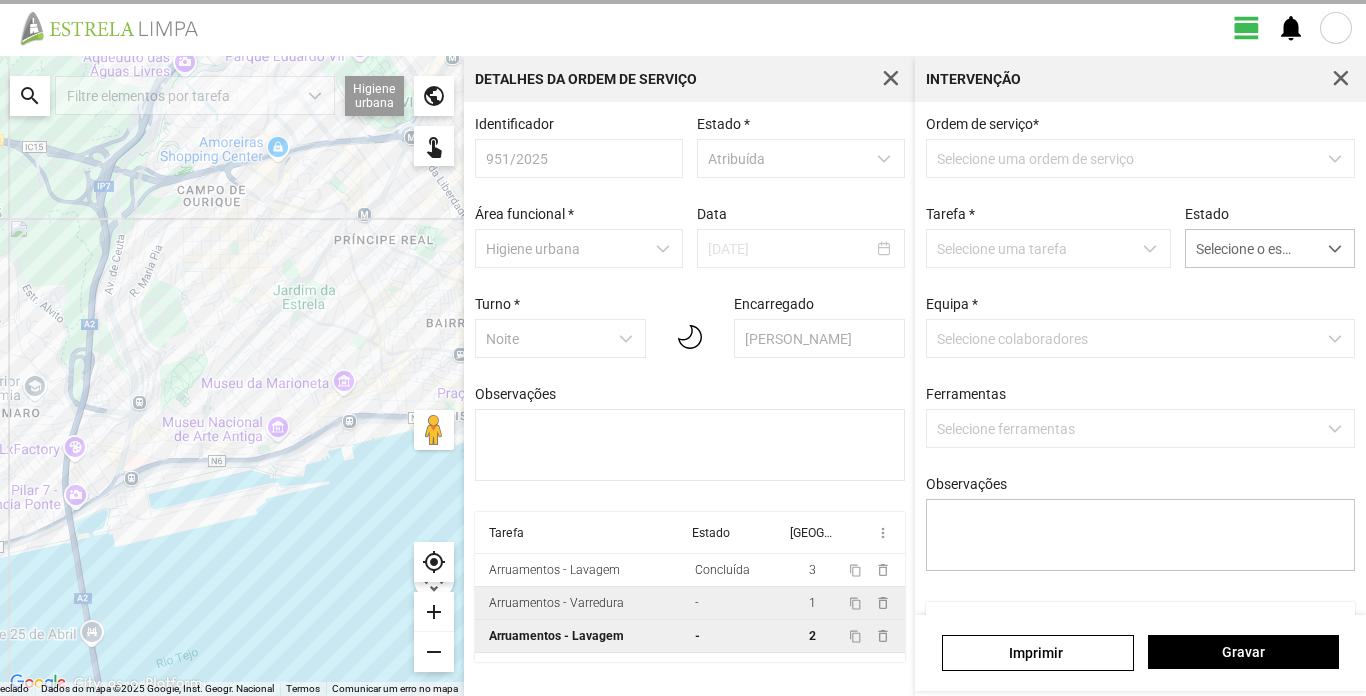 scroll, scrollTop: 0, scrollLeft: 0, axis: both 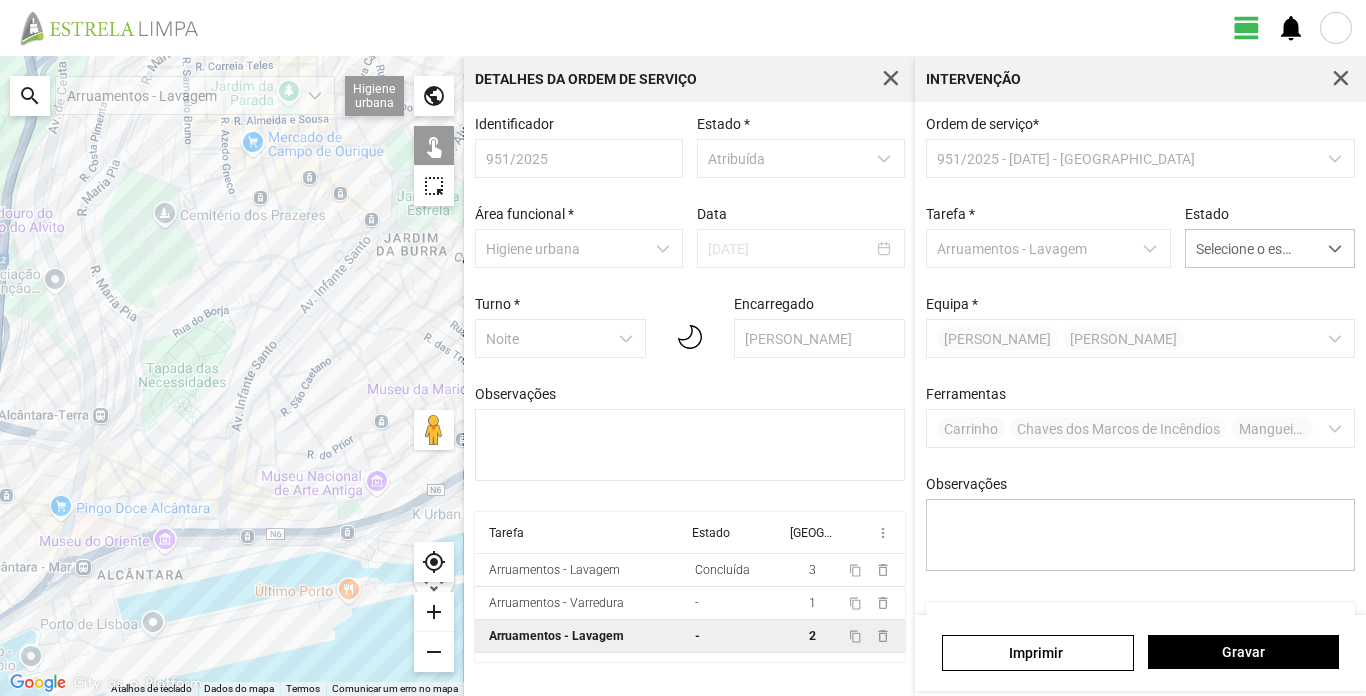 drag, startPoint x: 177, startPoint y: 388, endPoint x: 243, endPoint y: 394, distance: 66.27216 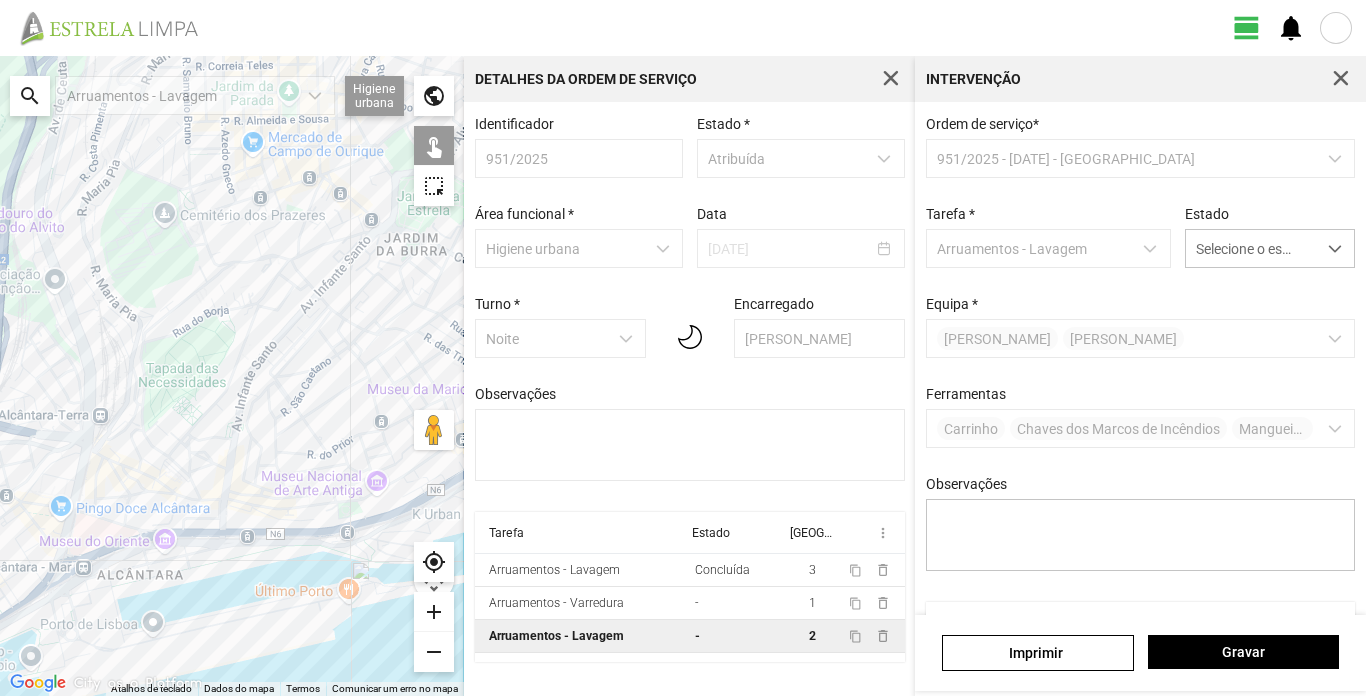 click on "Para navegar, prima as teclas de seta." 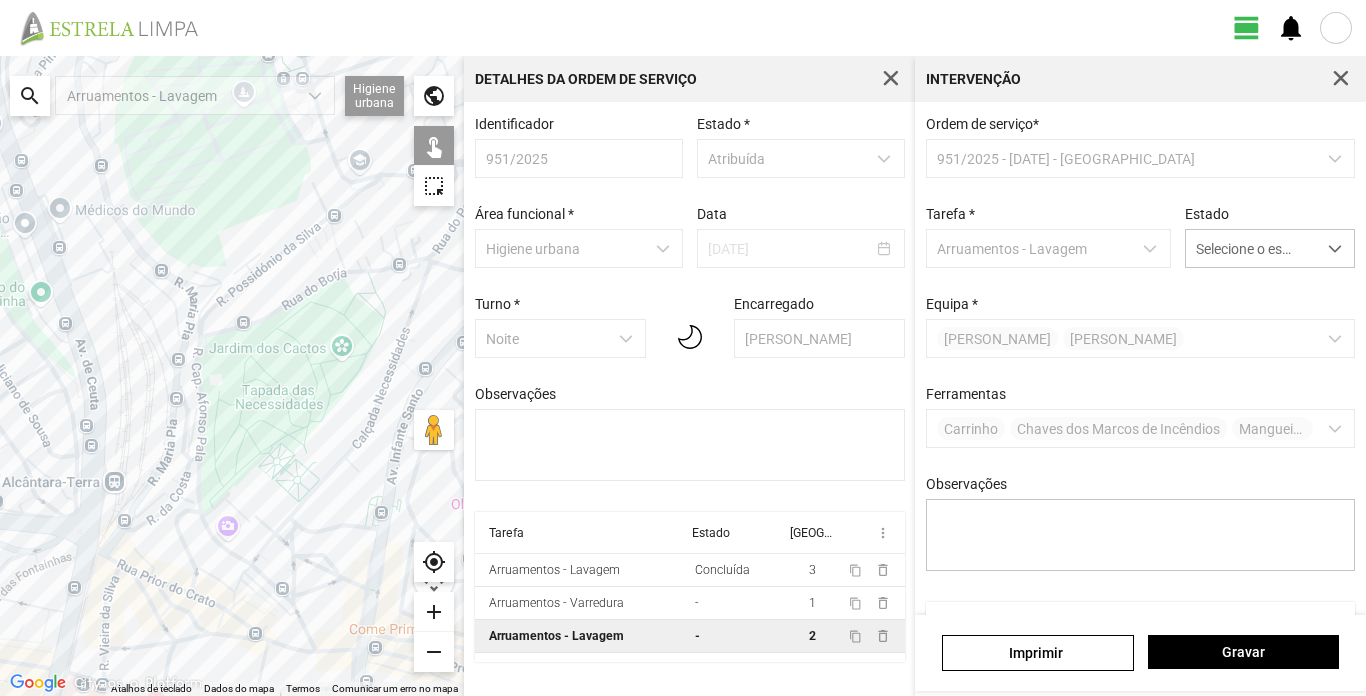 drag, startPoint x: 193, startPoint y: 378, endPoint x: 296, endPoint y: 419, distance: 110.860275 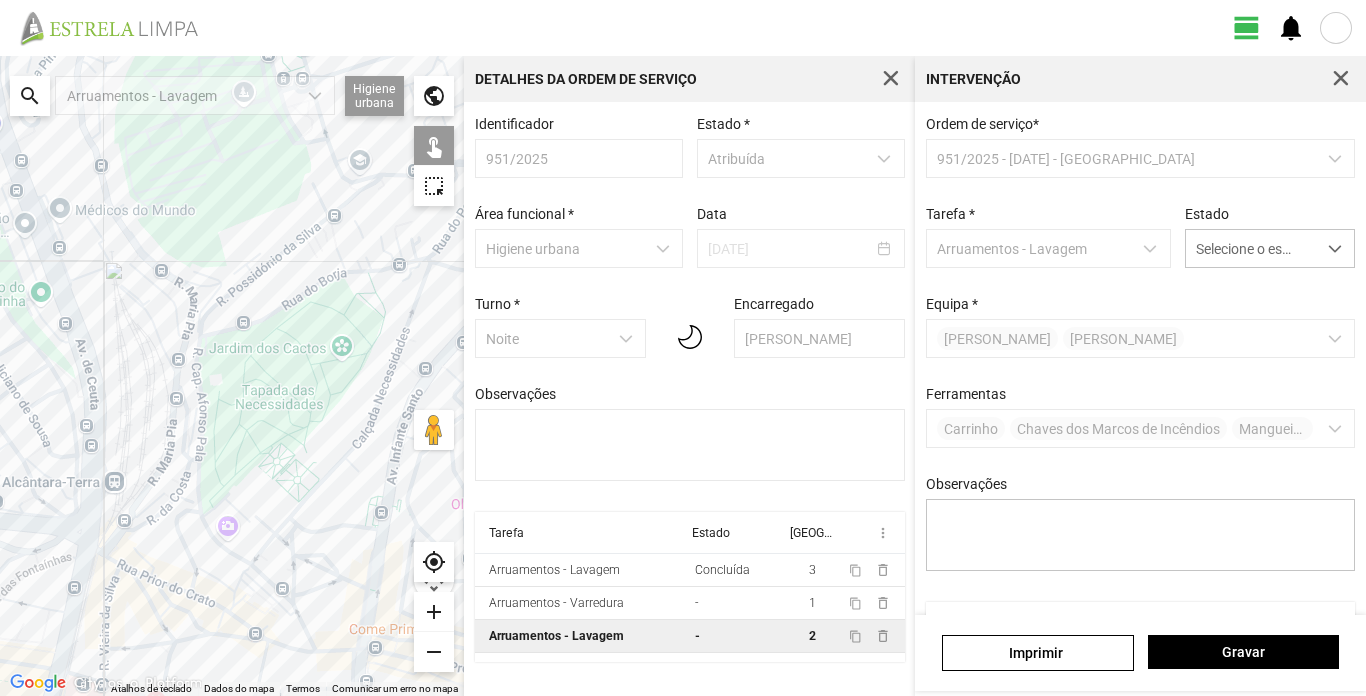 click on "Para navegar, prima as teclas de seta." 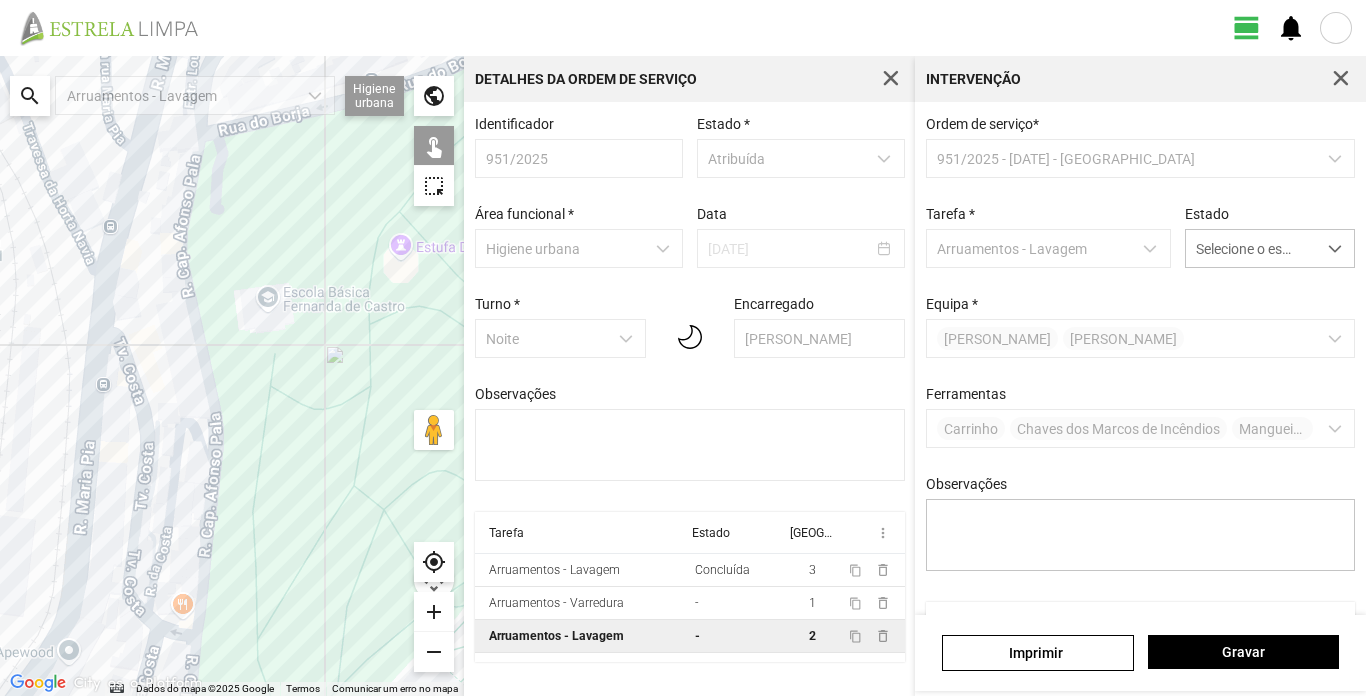 click on "Para navegar, prima as teclas de seta." 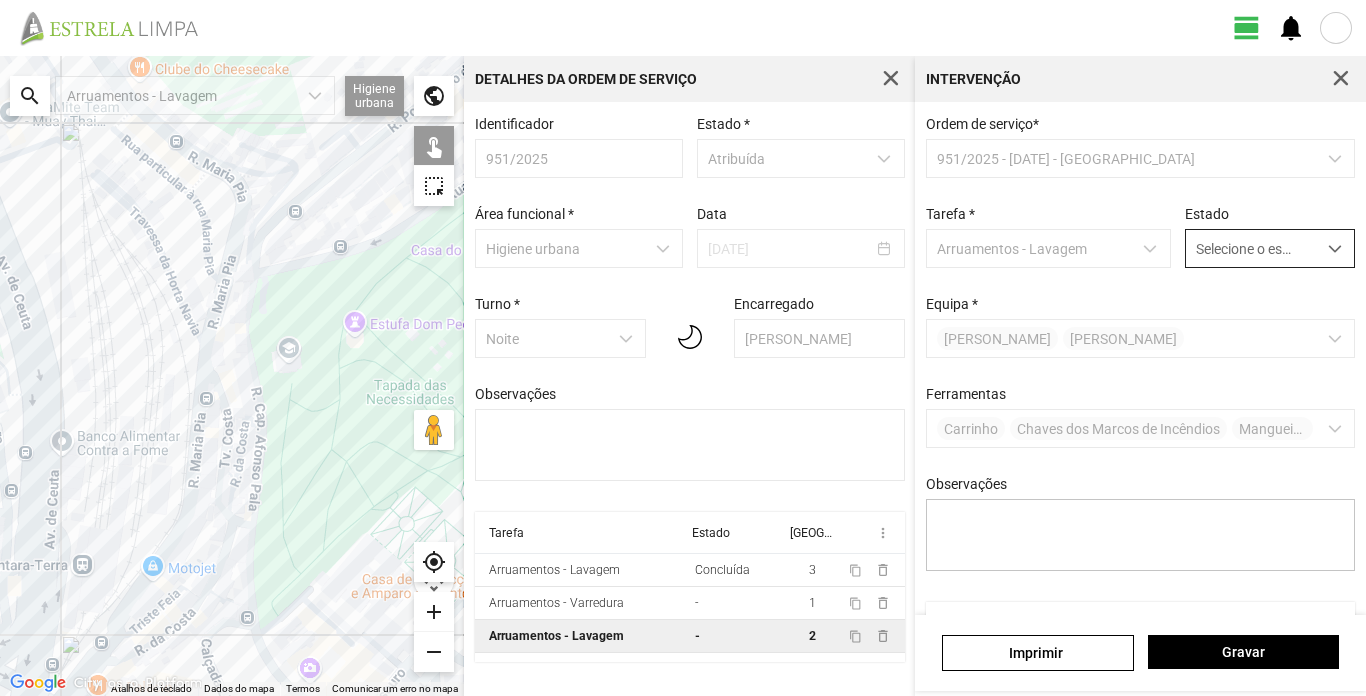 click at bounding box center [1335, 249] 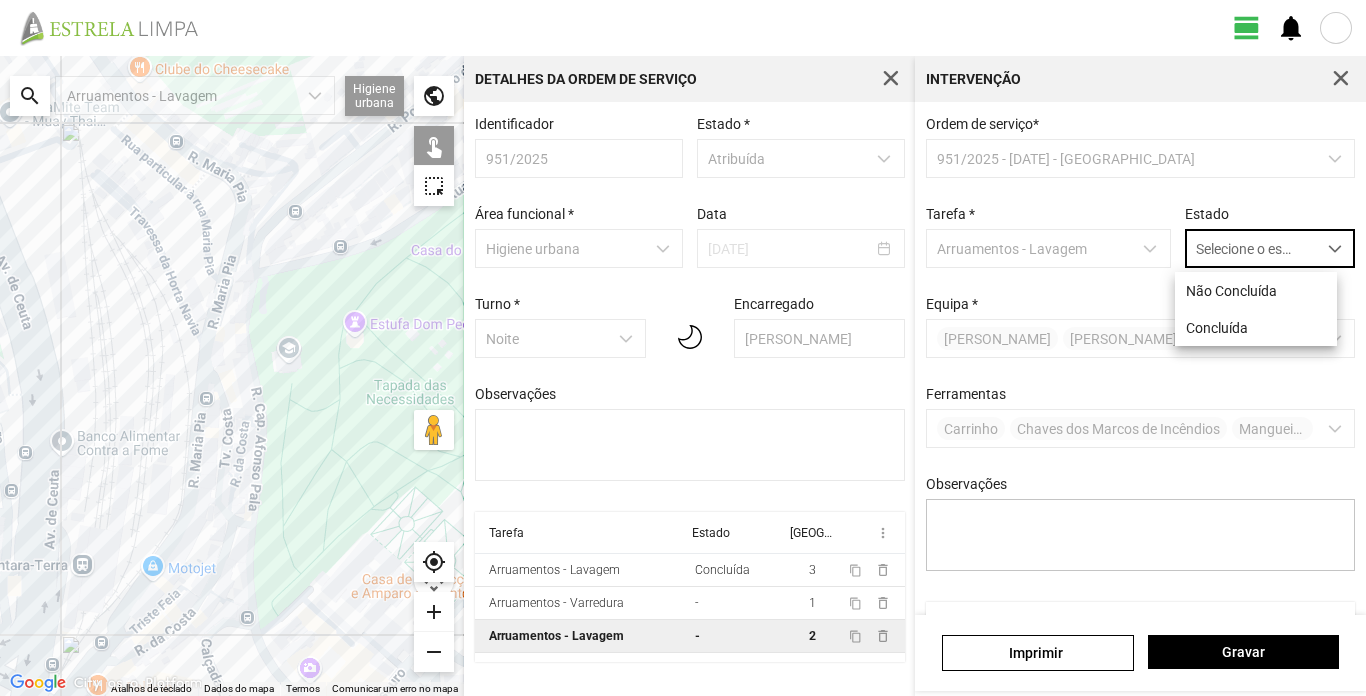 scroll, scrollTop: 11, scrollLeft: 89, axis: both 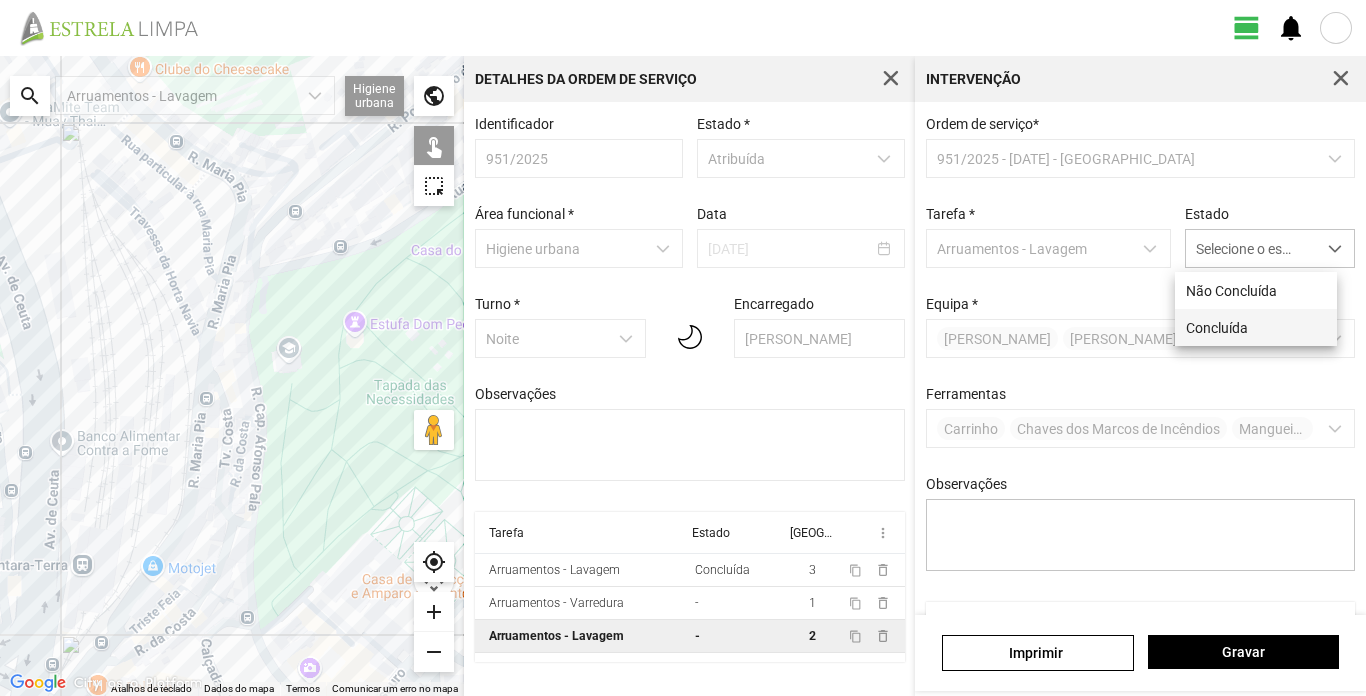 click on "Concluída" at bounding box center [1256, 327] 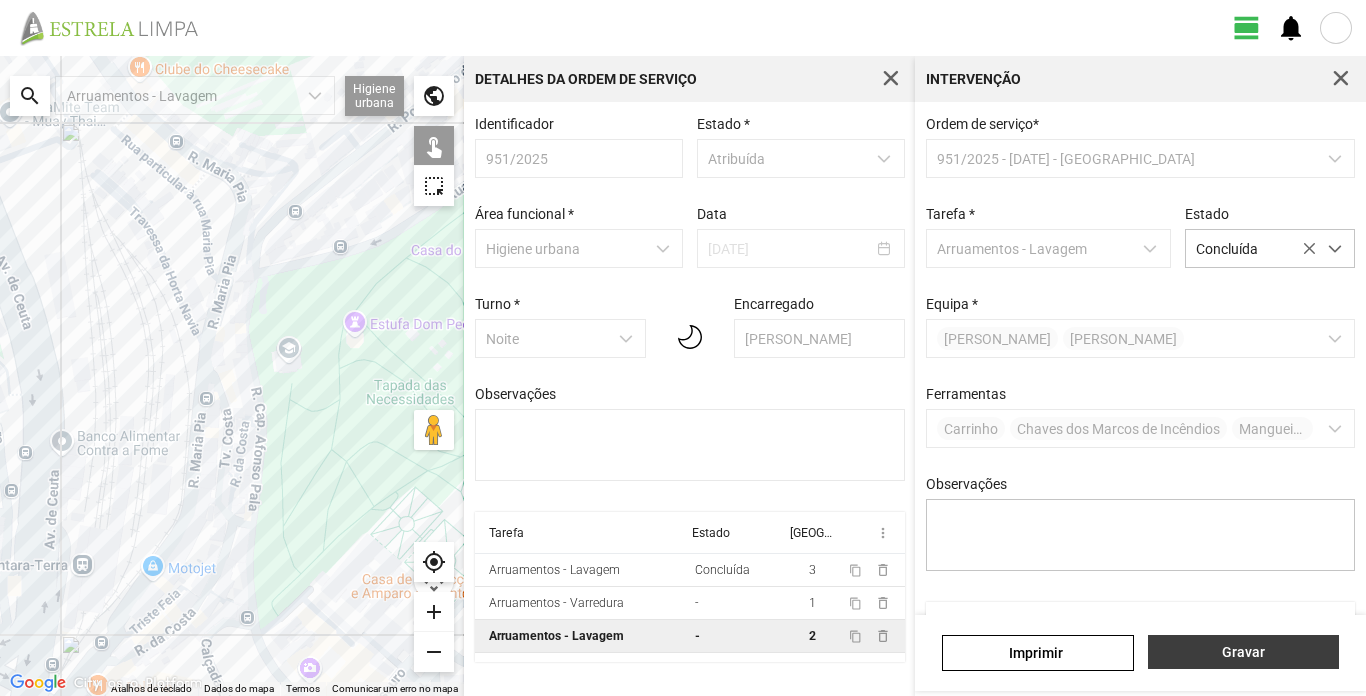 click on "Gravar" at bounding box center (1243, 652) 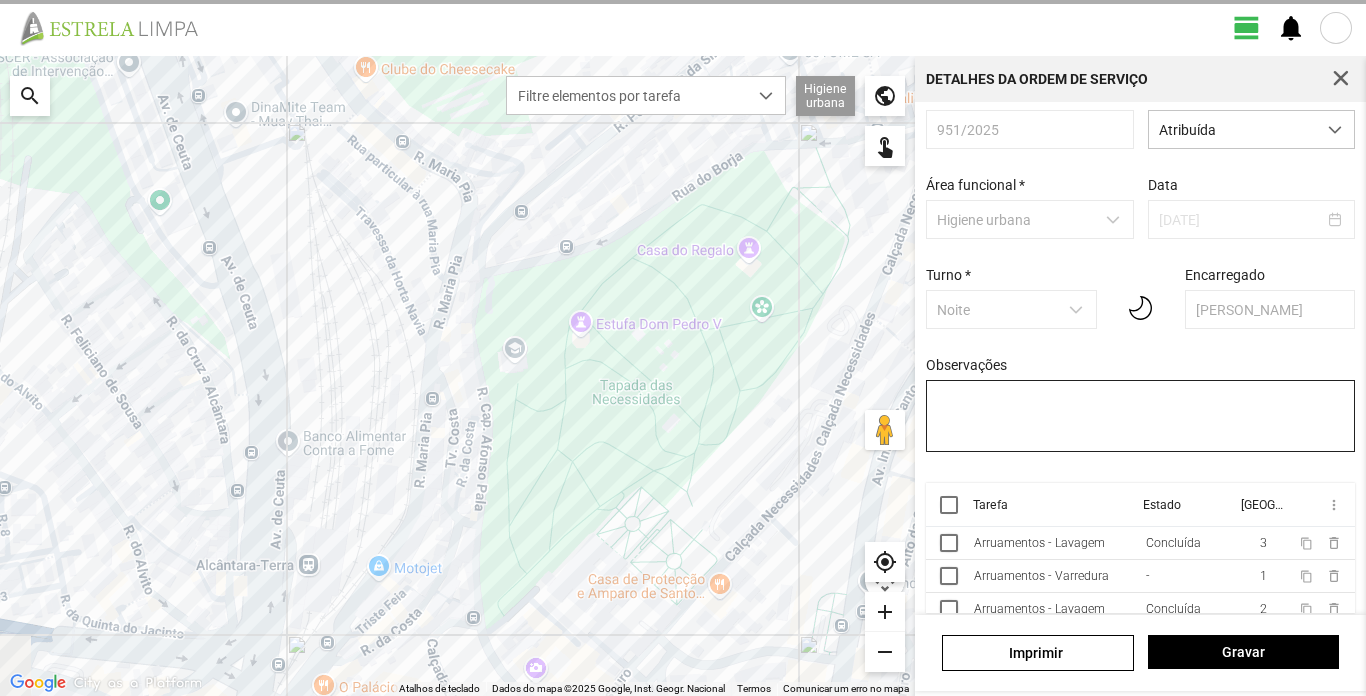 scroll, scrollTop: 45, scrollLeft: 0, axis: vertical 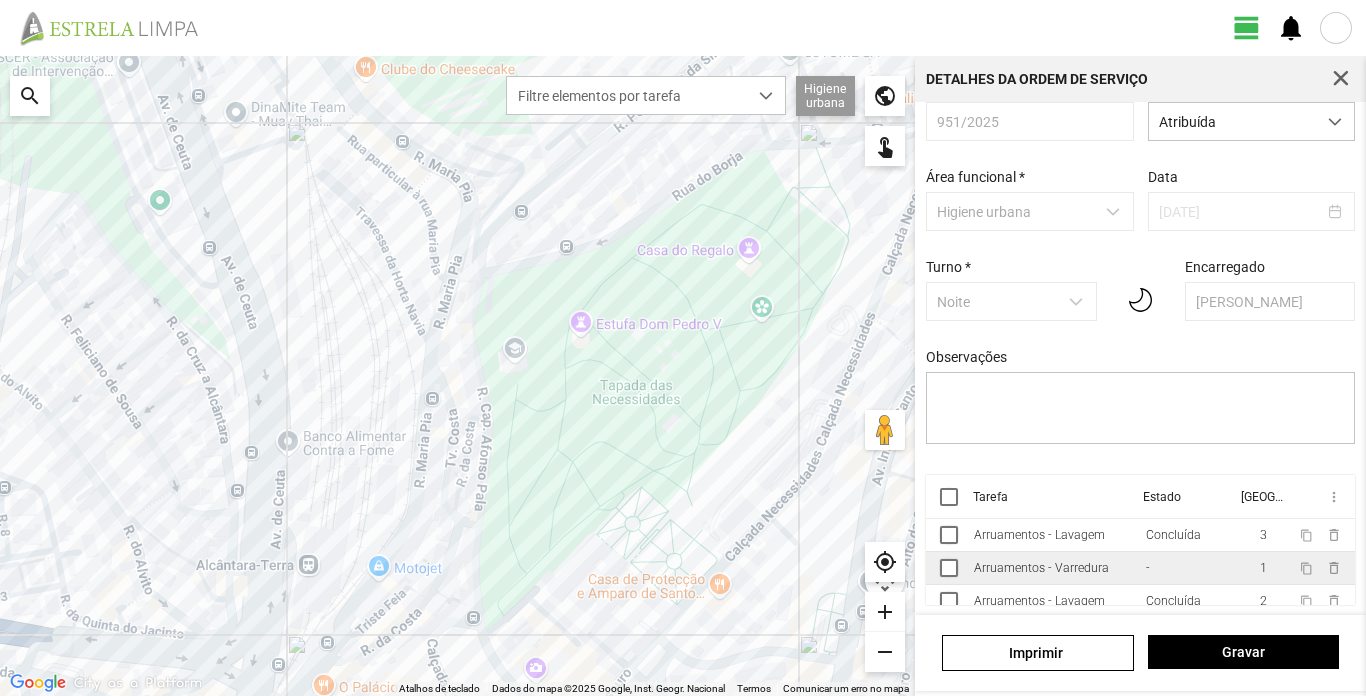 click on "Arruamentos - Varredura" at bounding box center [1041, 568] 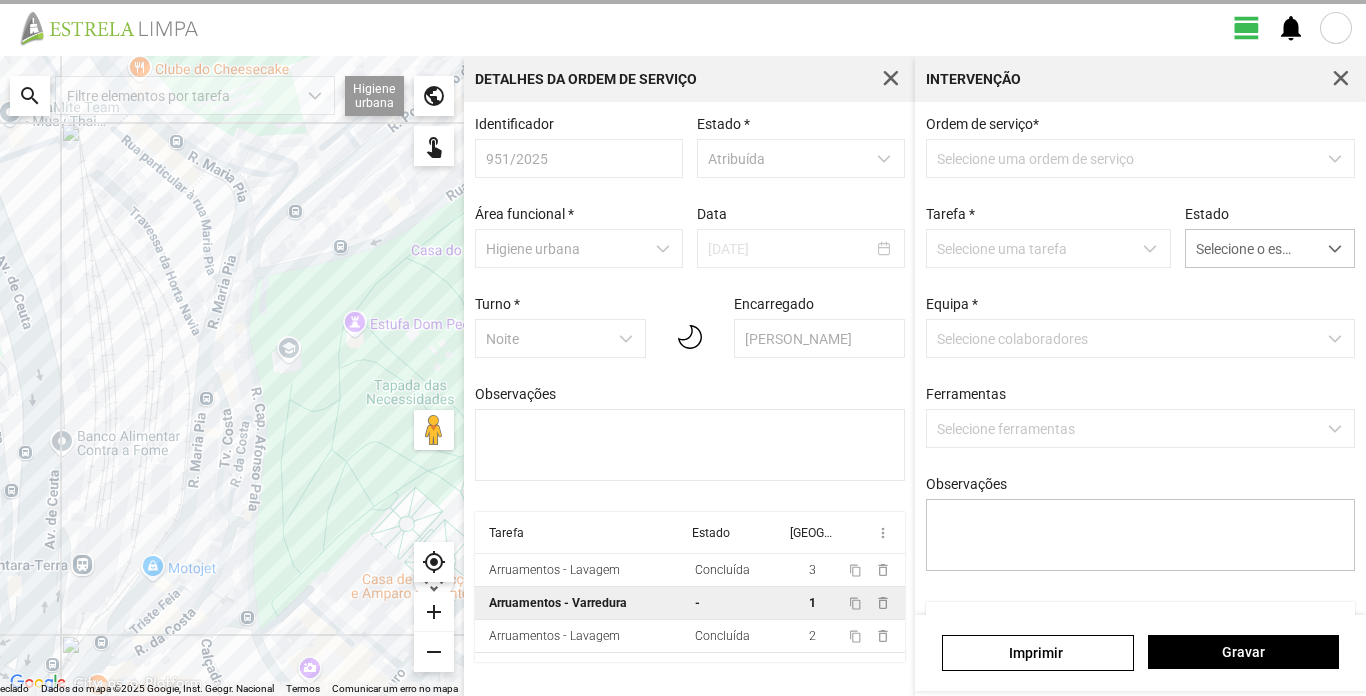 scroll, scrollTop: 0, scrollLeft: 0, axis: both 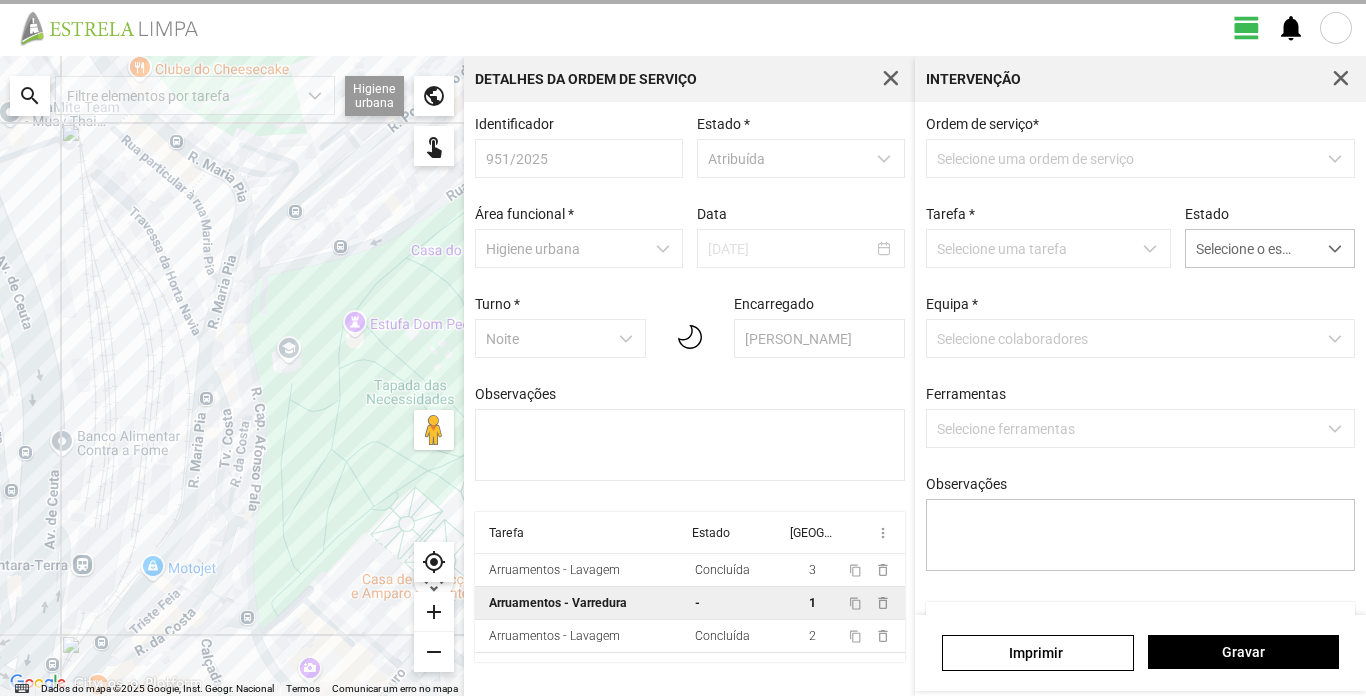 type on "A. Sisé (C7)" 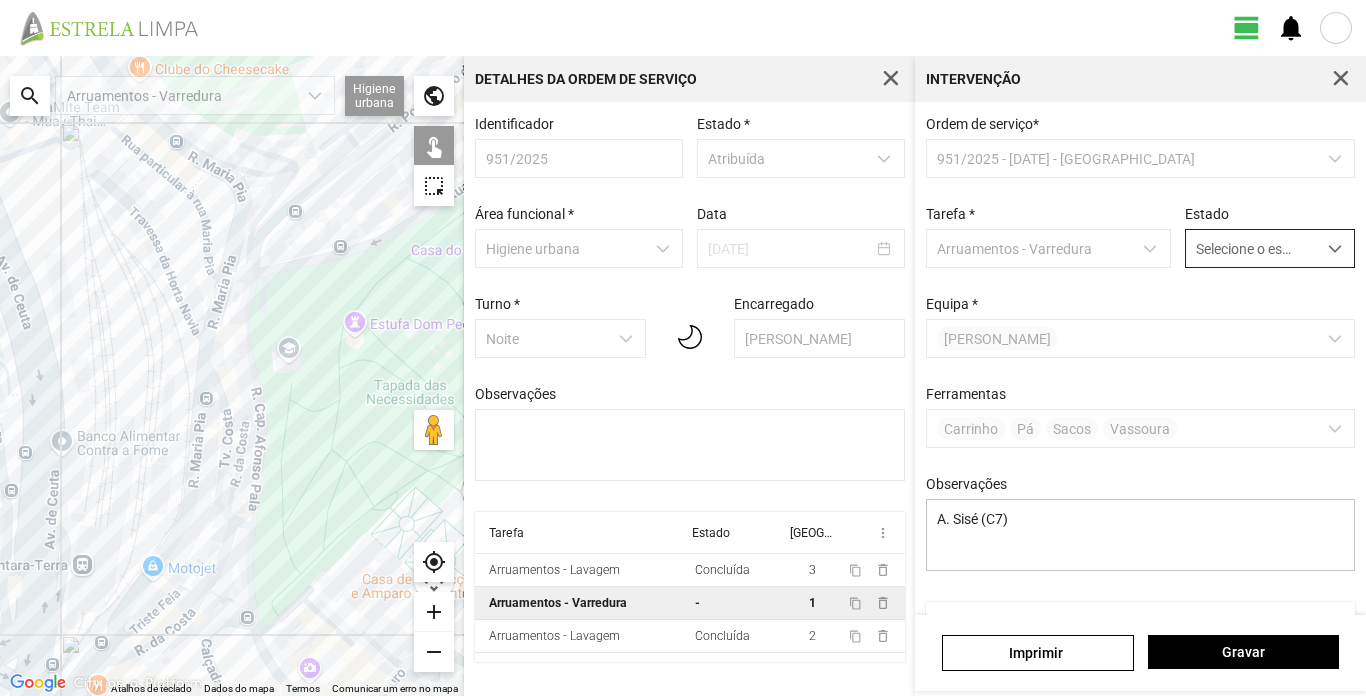 click at bounding box center (1335, 249) 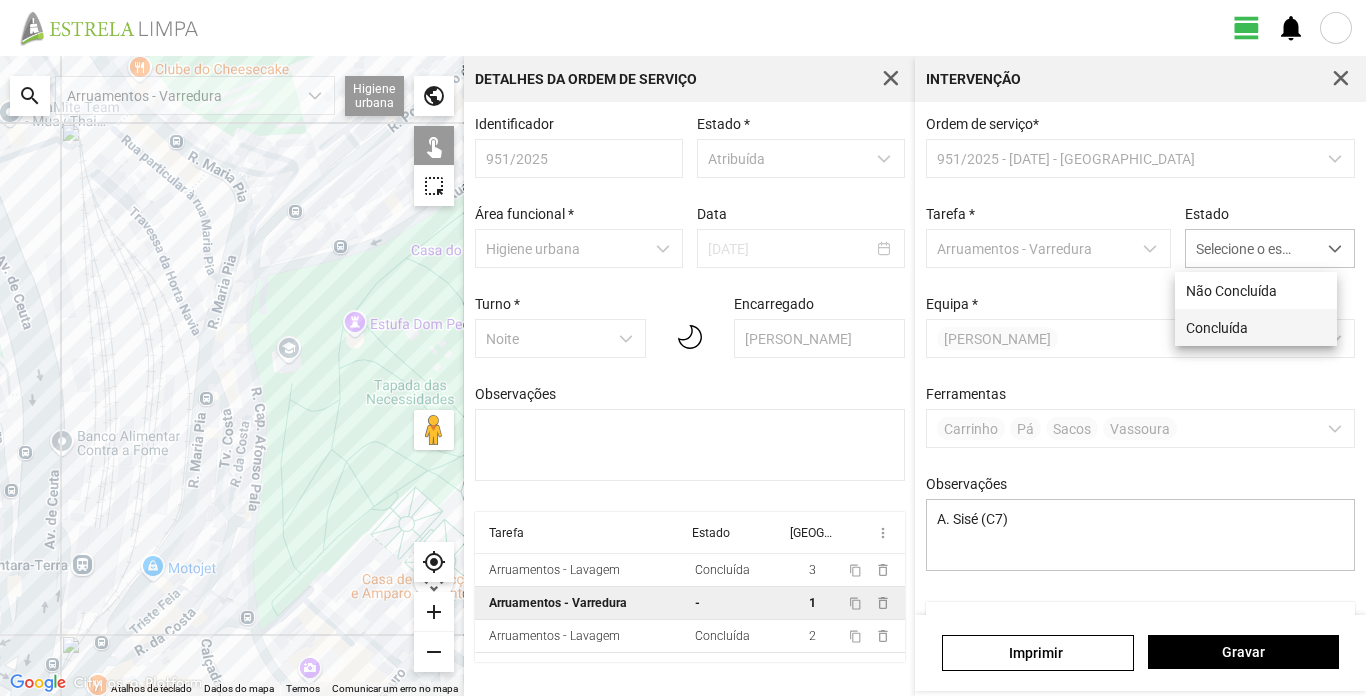 click on "Concluída" at bounding box center [1256, 327] 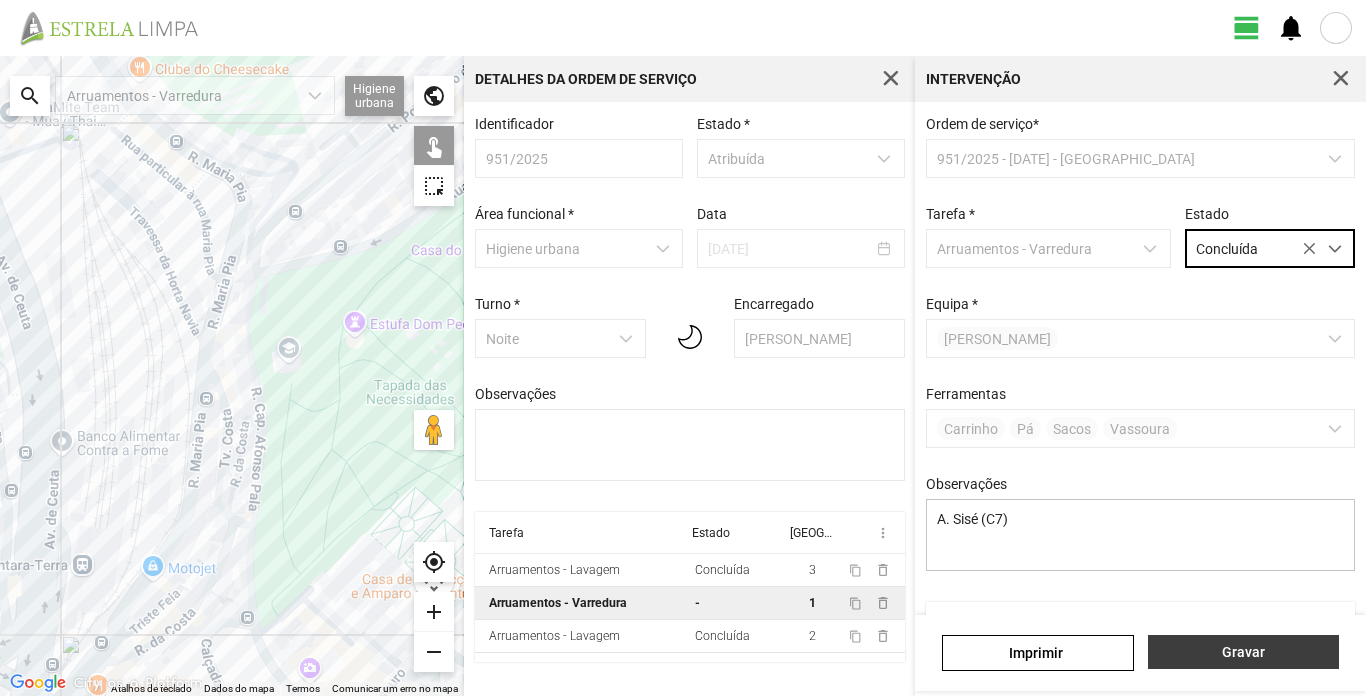 click on "Gravar" at bounding box center [1243, 652] 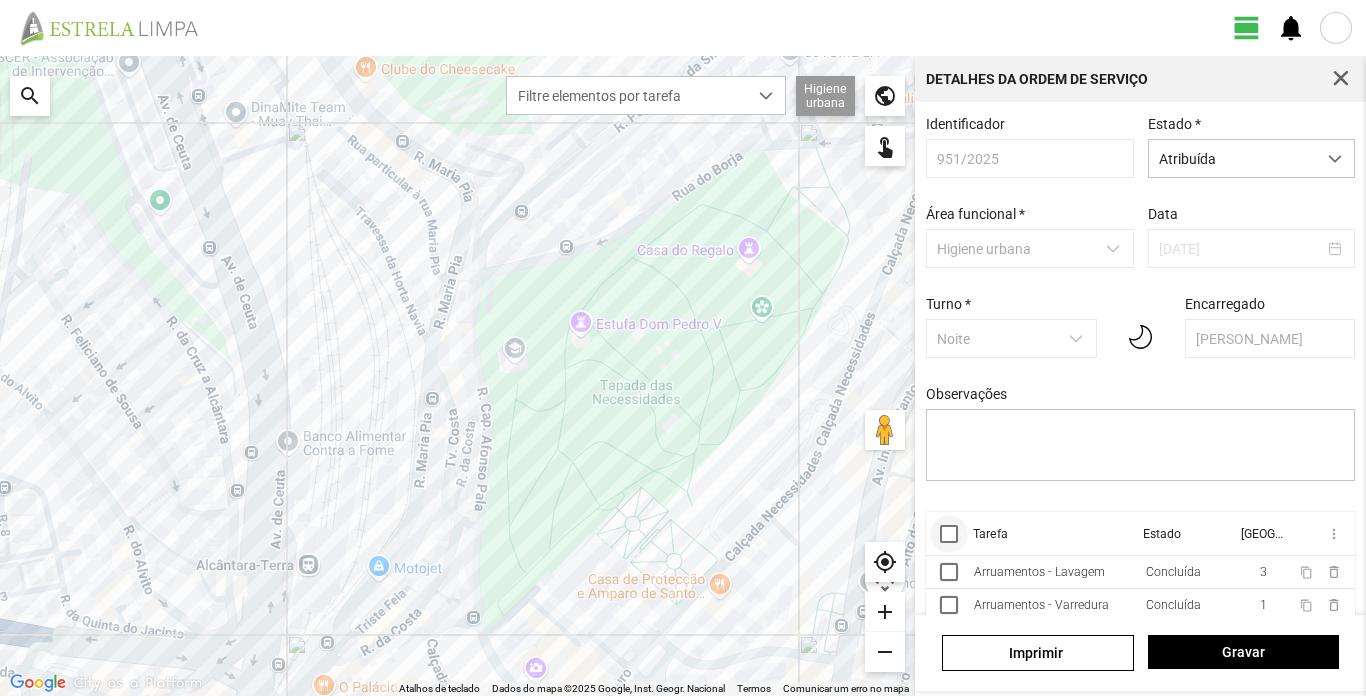 click at bounding box center [949, 534] 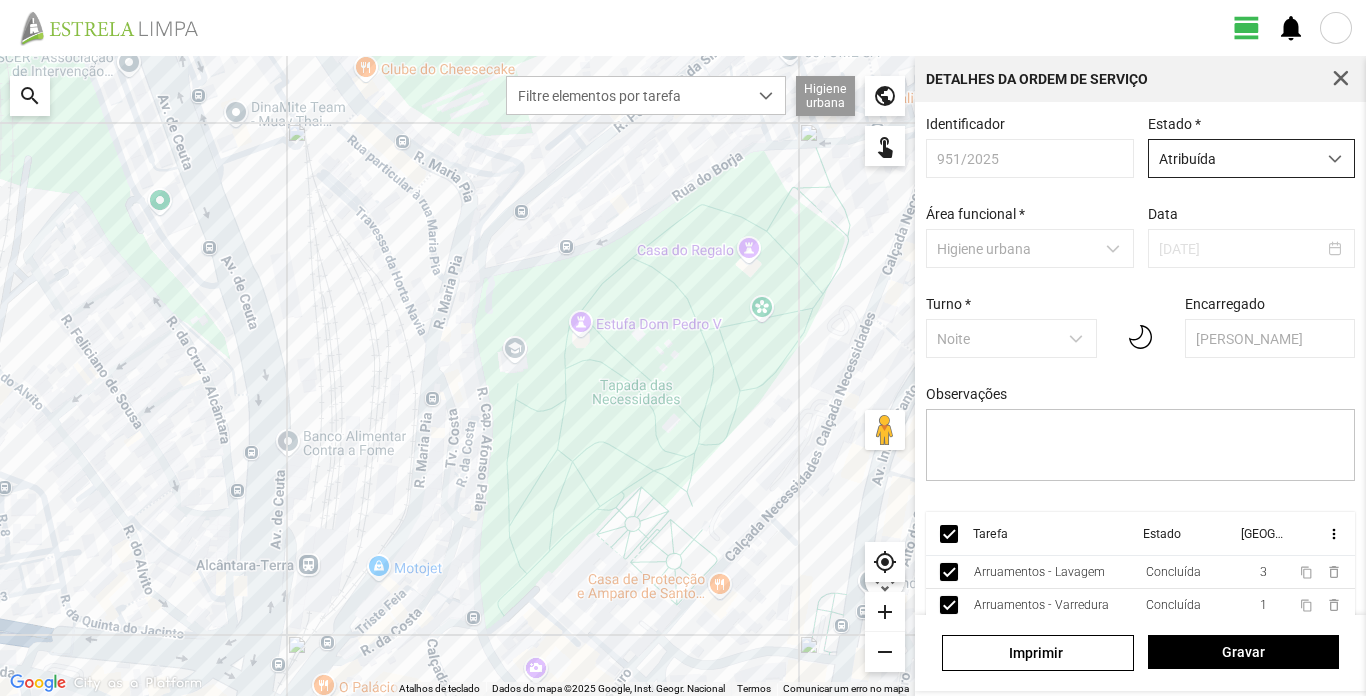 click at bounding box center (1335, 158) 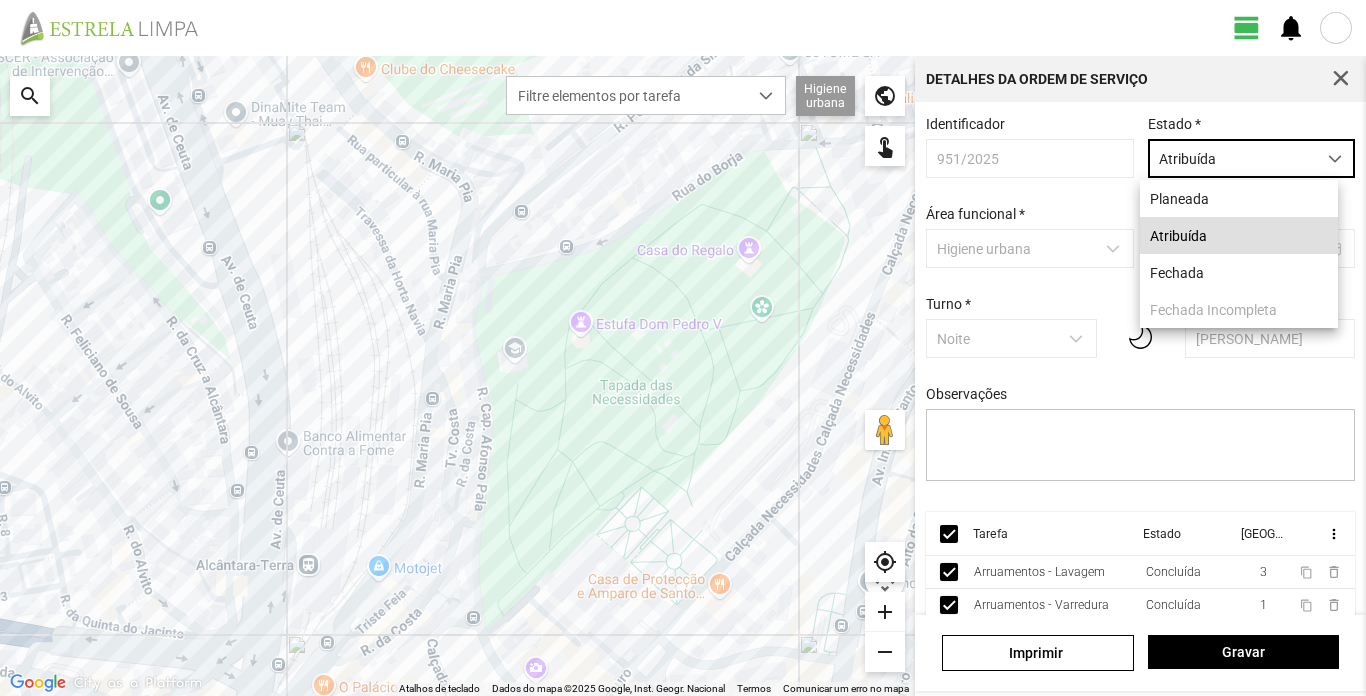 click on "Turno * Noite" at bounding box center (1011, 327) 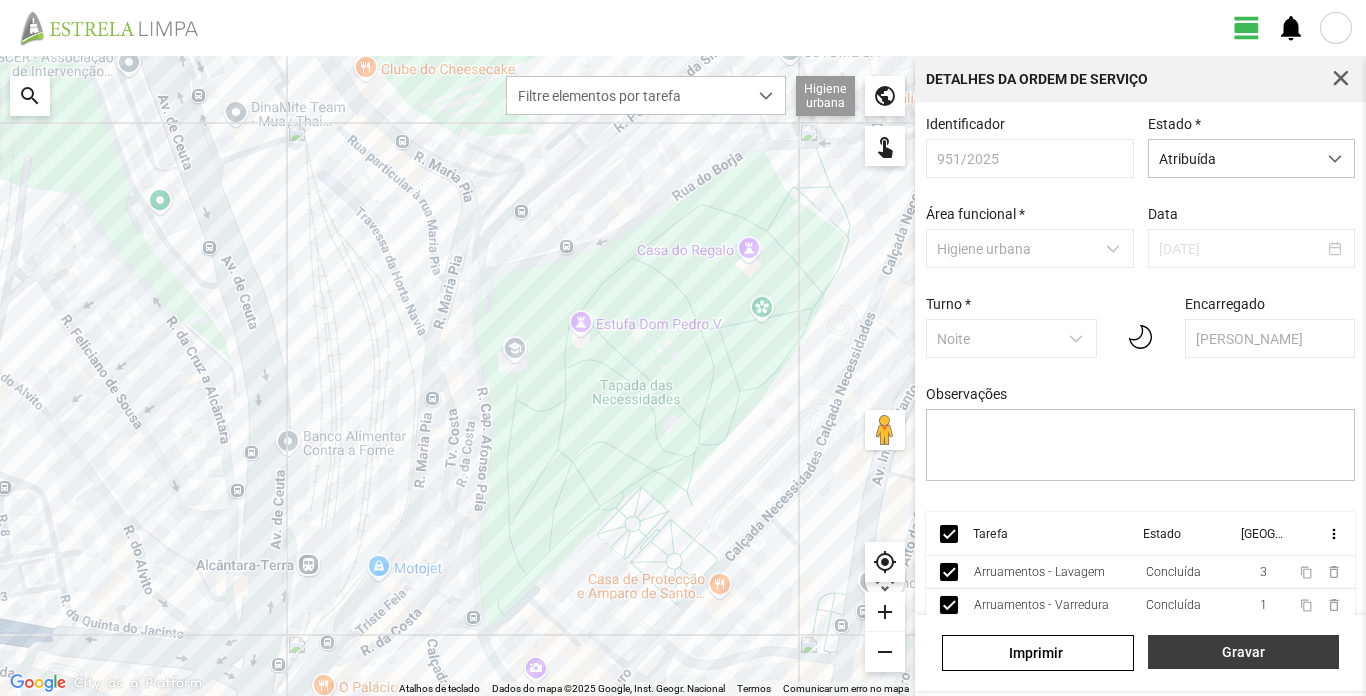 click on "Gravar" at bounding box center [1243, 652] 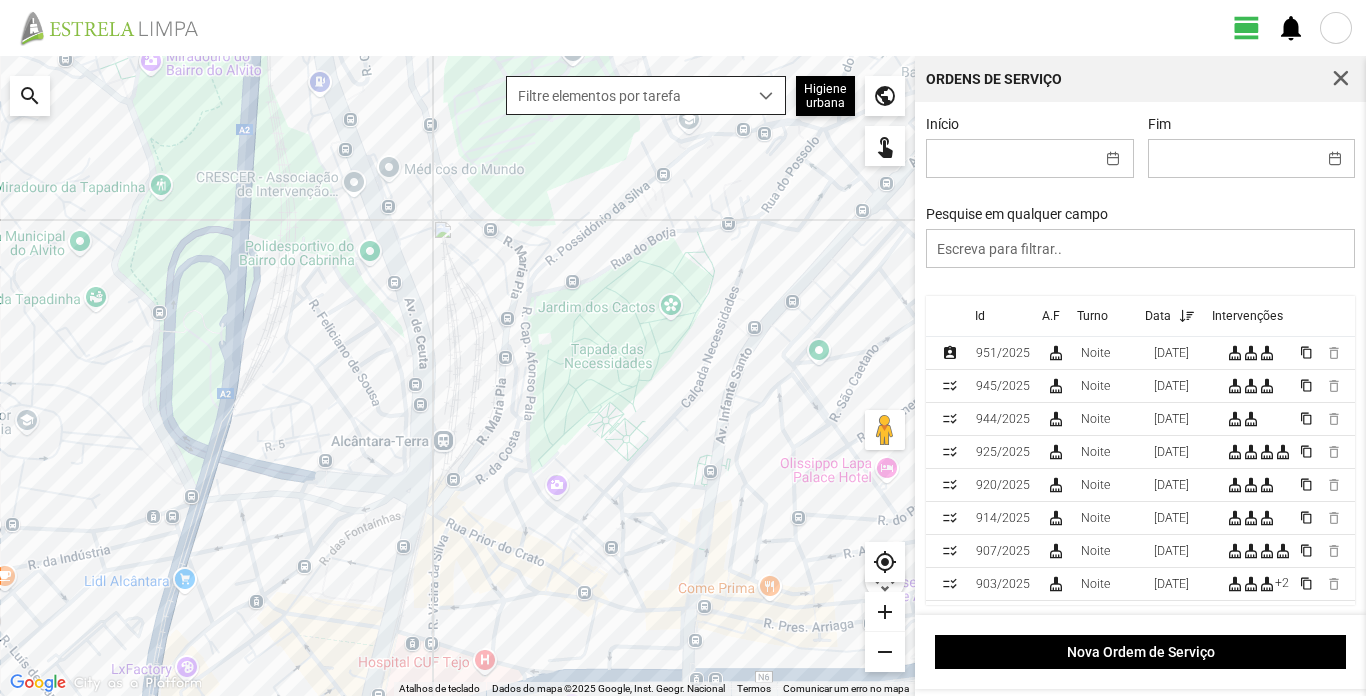 click at bounding box center [766, 96] 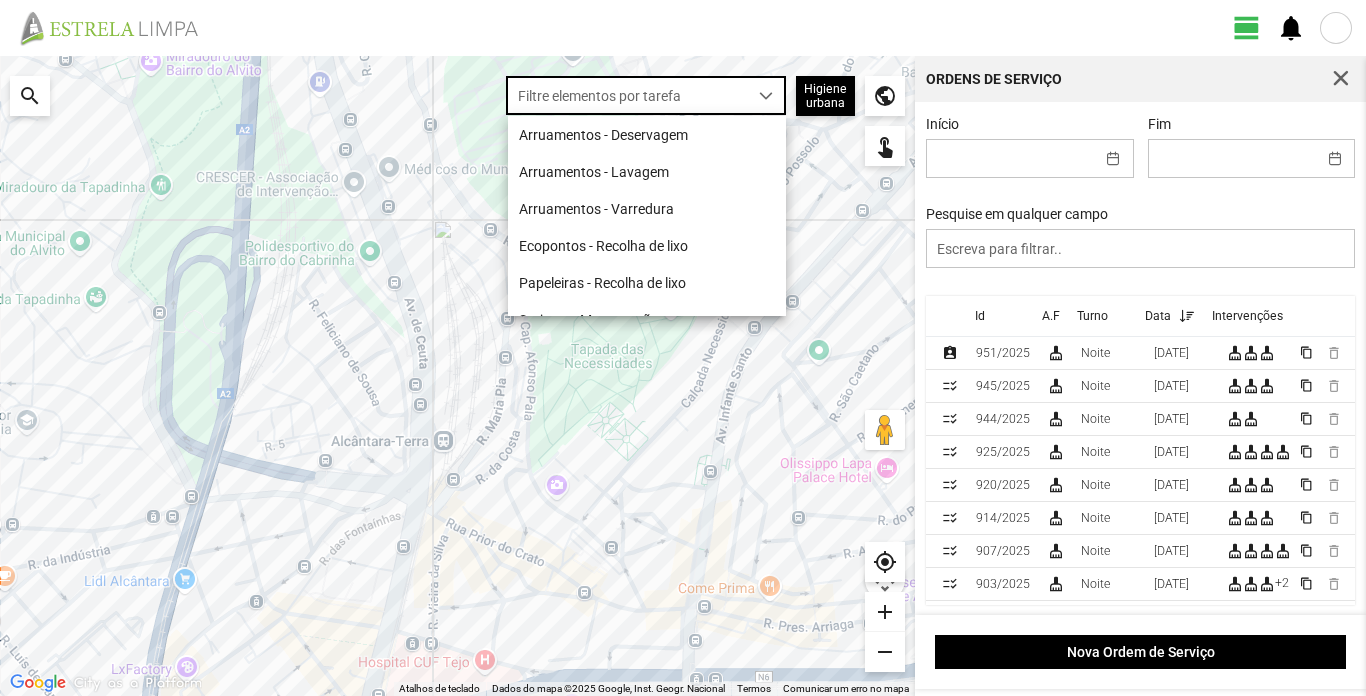 scroll, scrollTop: 11, scrollLeft: 89, axis: both 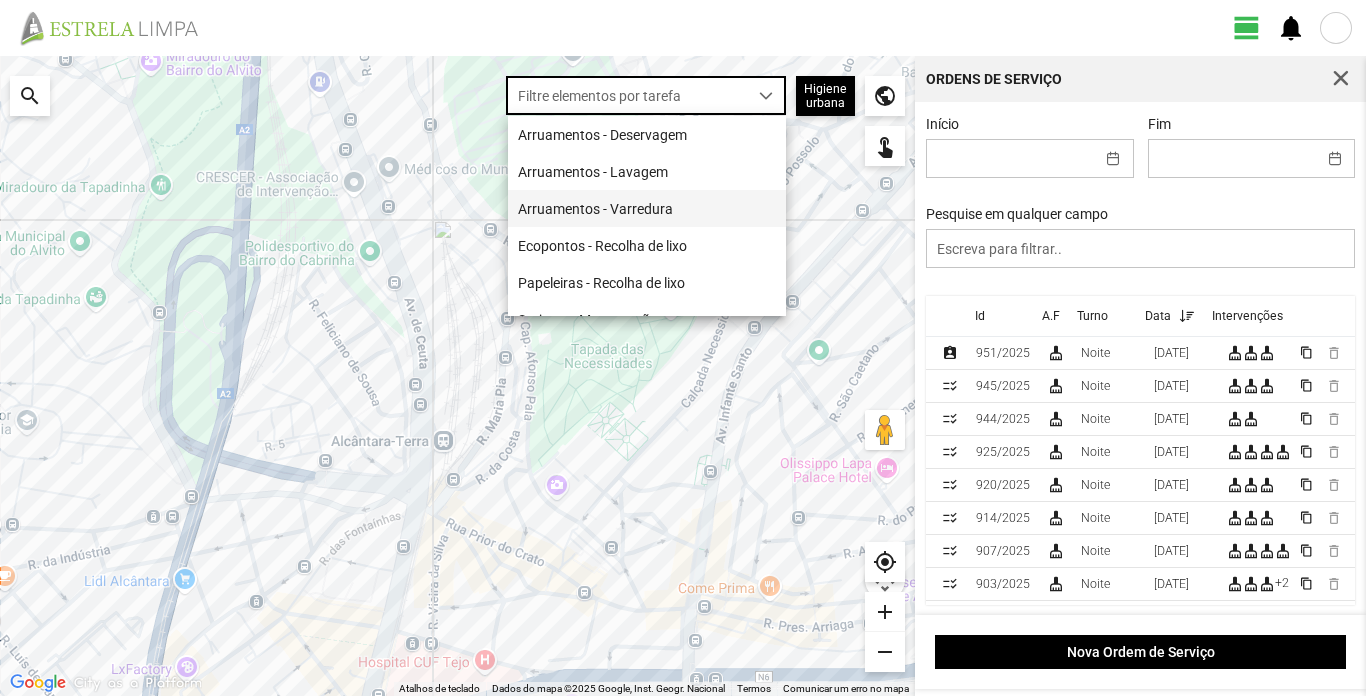 click on "Arruamentos - Varredura" at bounding box center [647, 208] 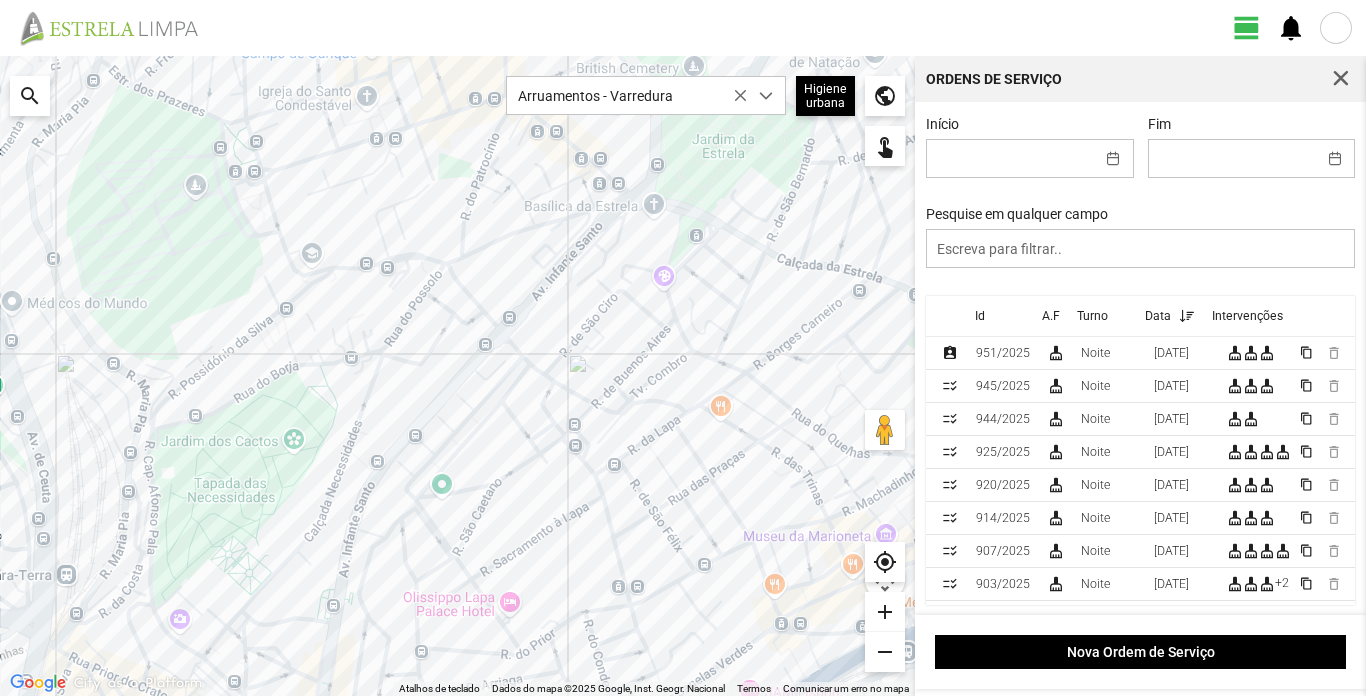 drag, startPoint x: 780, startPoint y: 286, endPoint x: 392, endPoint y: 425, distance: 412.14682 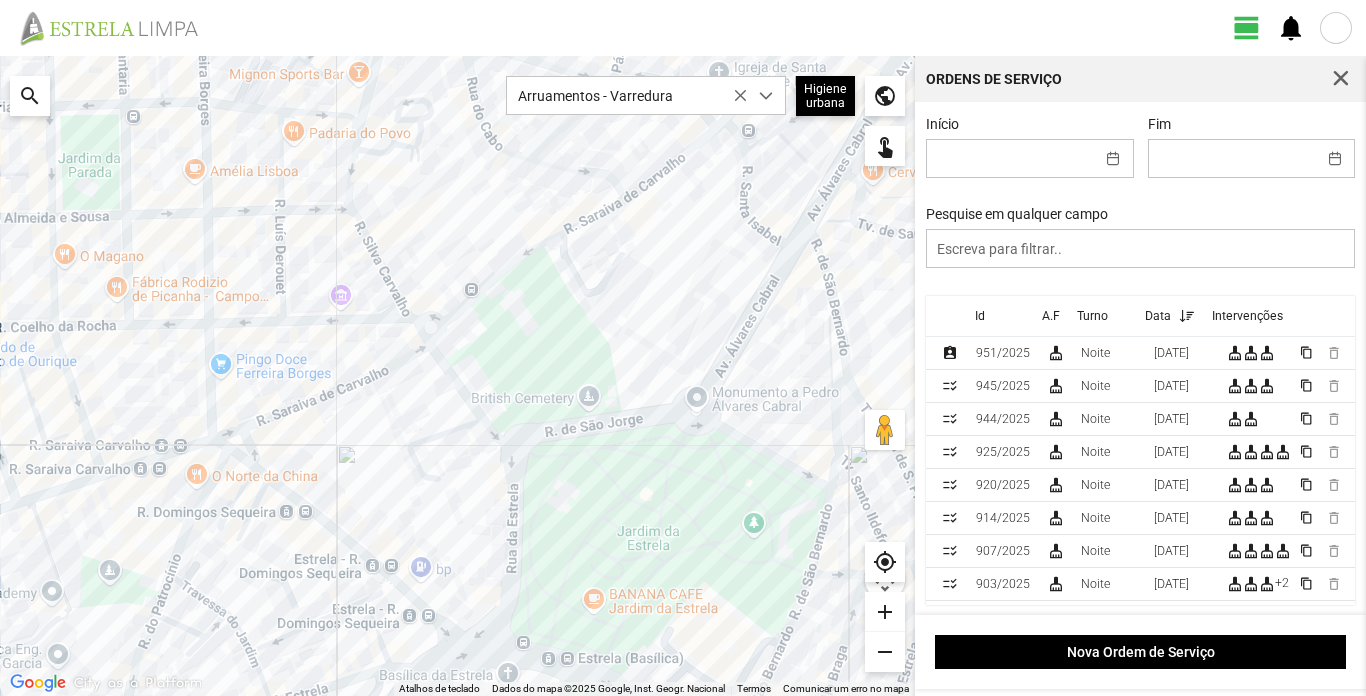 drag, startPoint x: 353, startPoint y: 186, endPoint x: 449, endPoint y: 583, distance: 408.44217 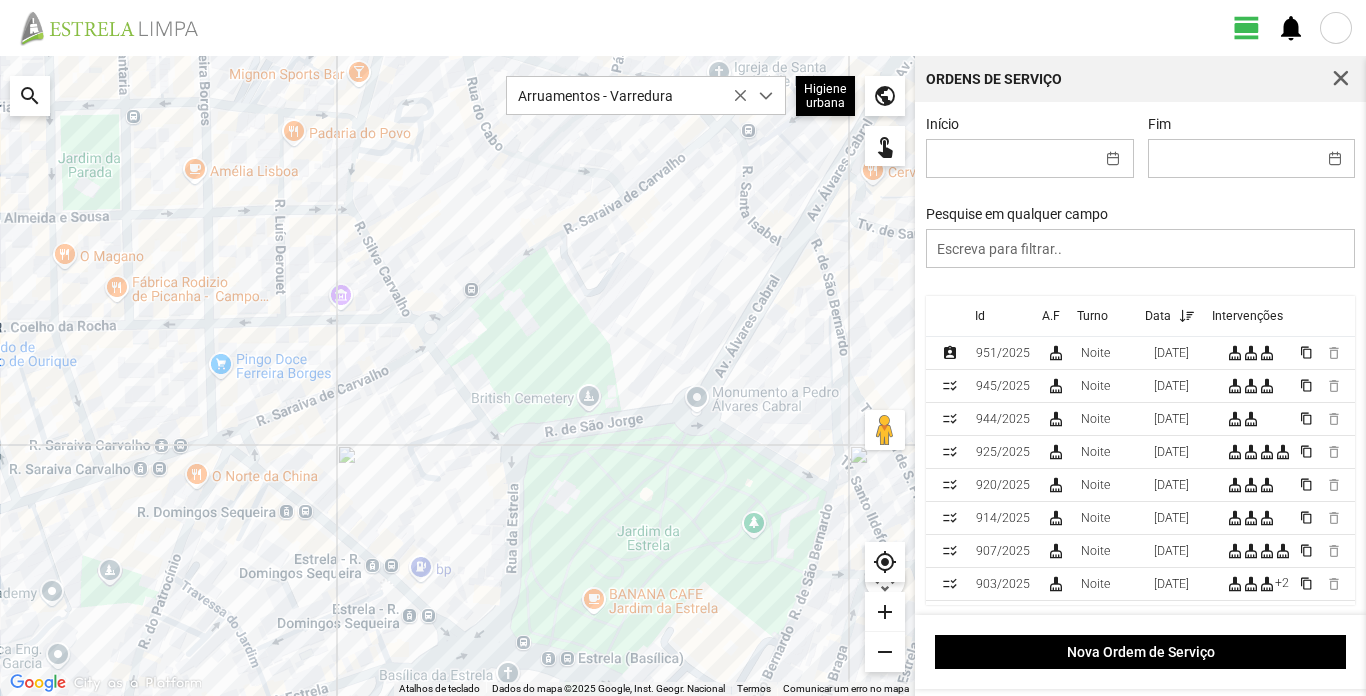 click on "Para navegar, prima as teclas de seta." 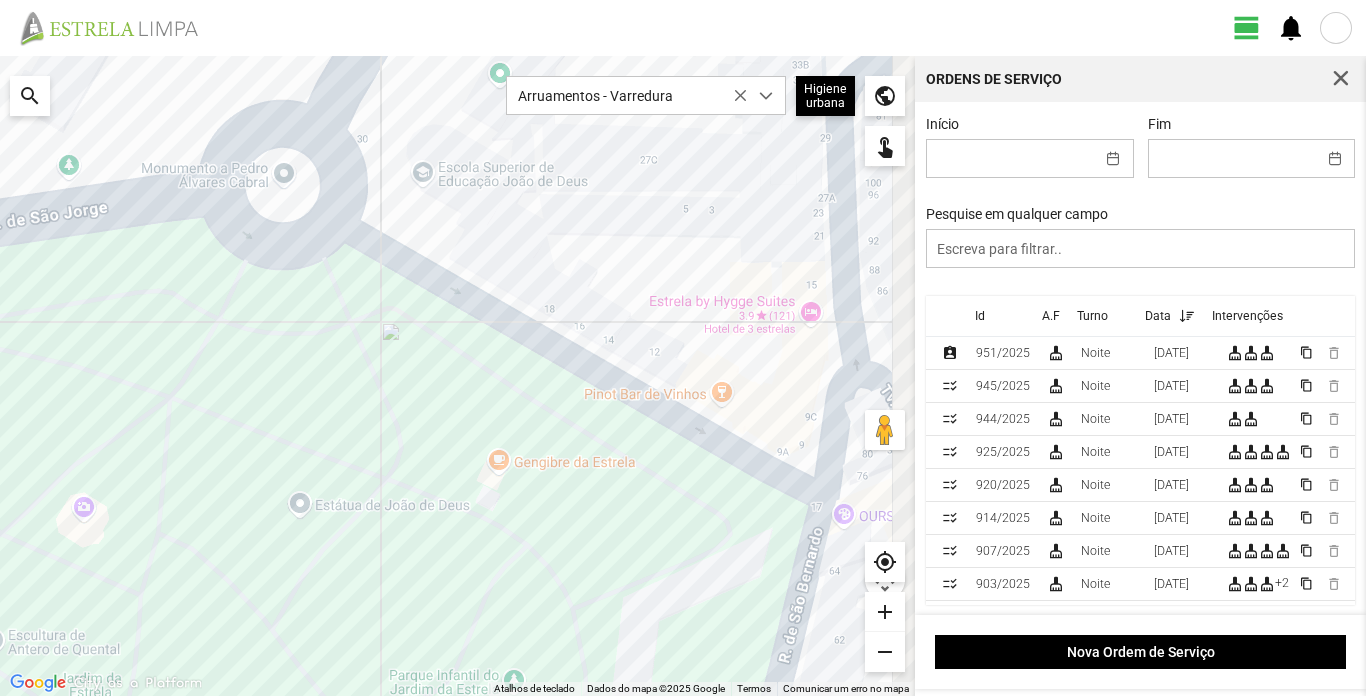 drag, startPoint x: 810, startPoint y: 468, endPoint x: 509, endPoint y: 471, distance: 301.01495 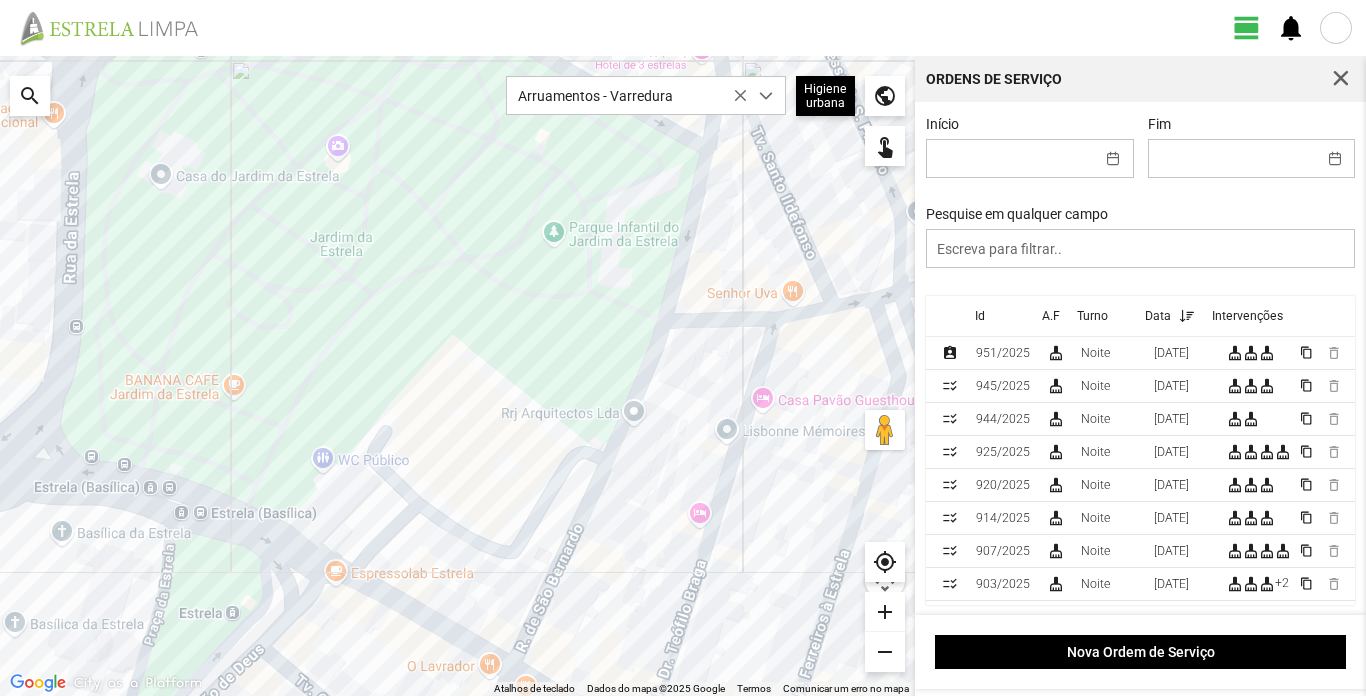 drag, startPoint x: 668, startPoint y: 569, endPoint x: 643, endPoint y: 246, distance: 323.96603 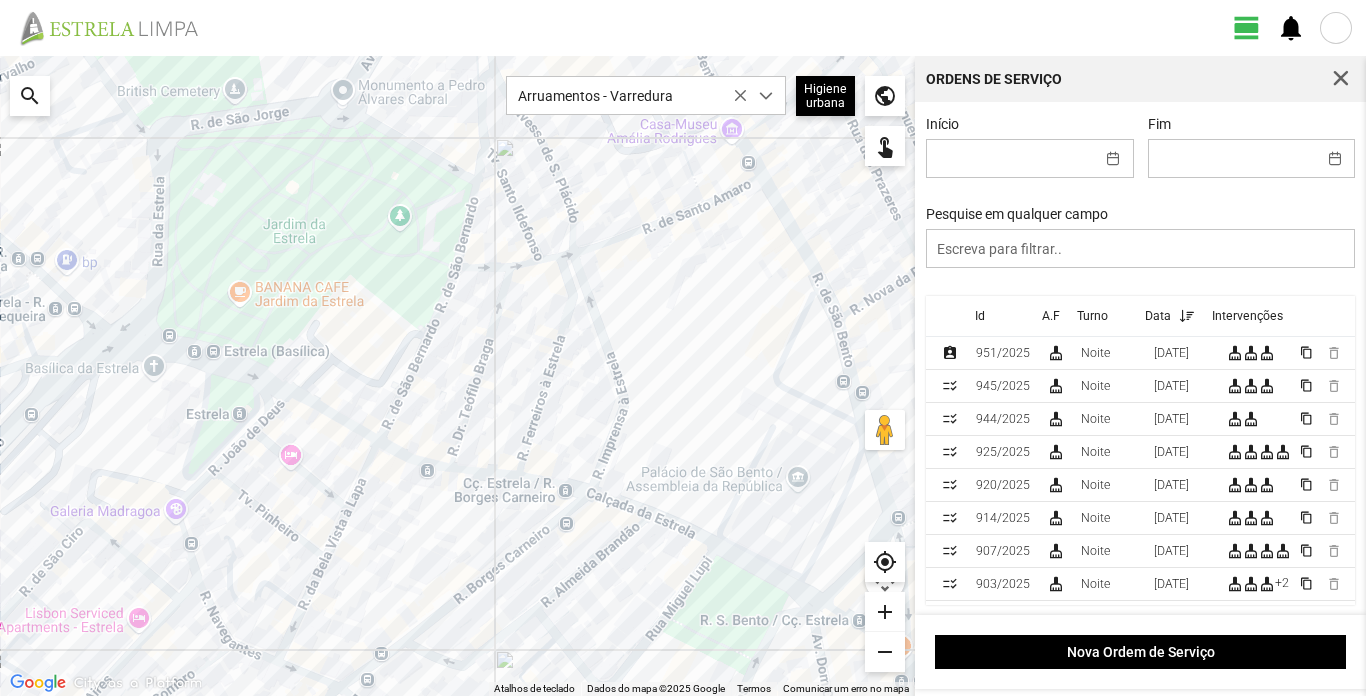 drag, startPoint x: 398, startPoint y: 577, endPoint x: 409, endPoint y: 391, distance: 186.32498 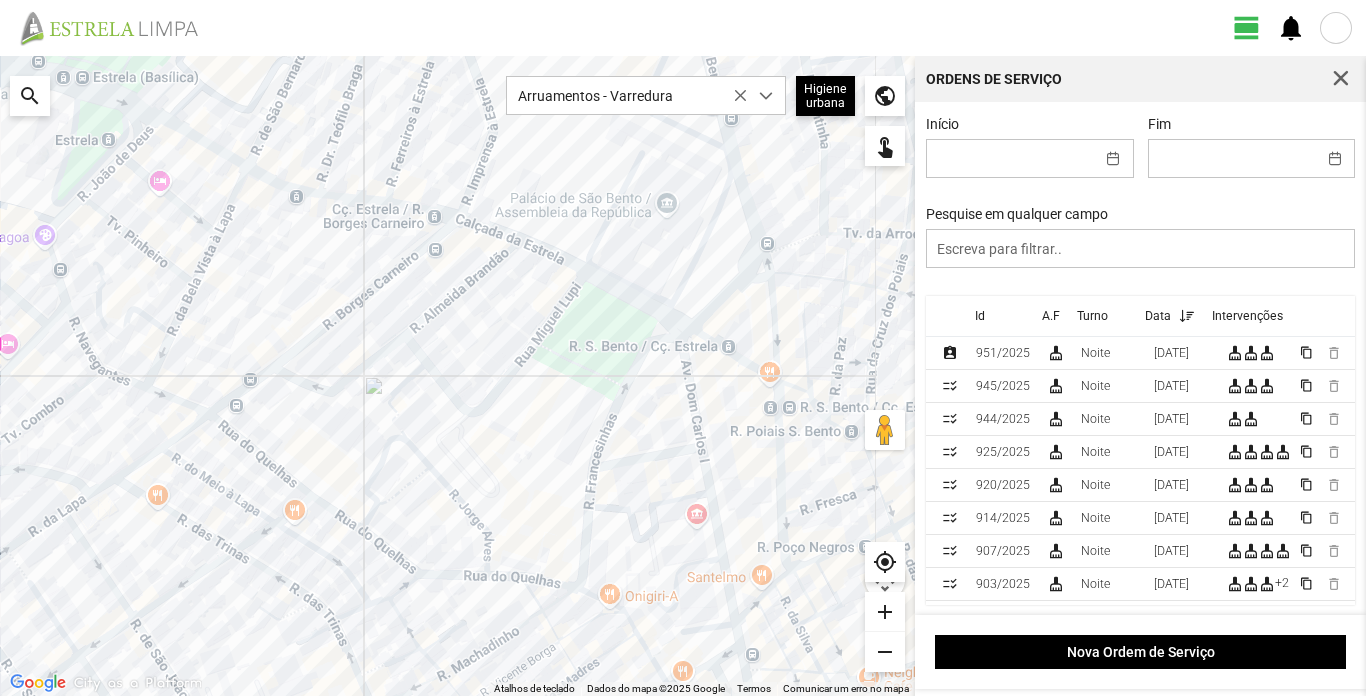 drag, startPoint x: 690, startPoint y: 517, endPoint x: 556, endPoint y: 243, distance: 305.01147 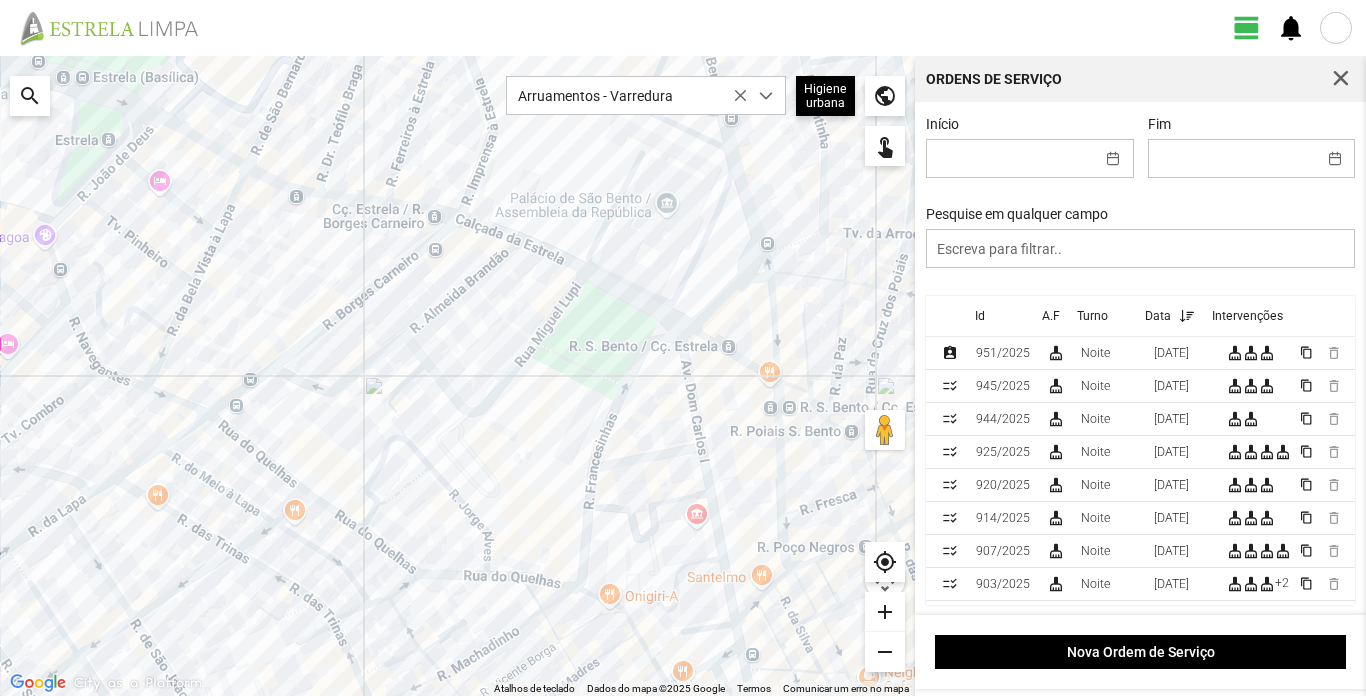 click on "Para navegar, prima as teclas de seta." 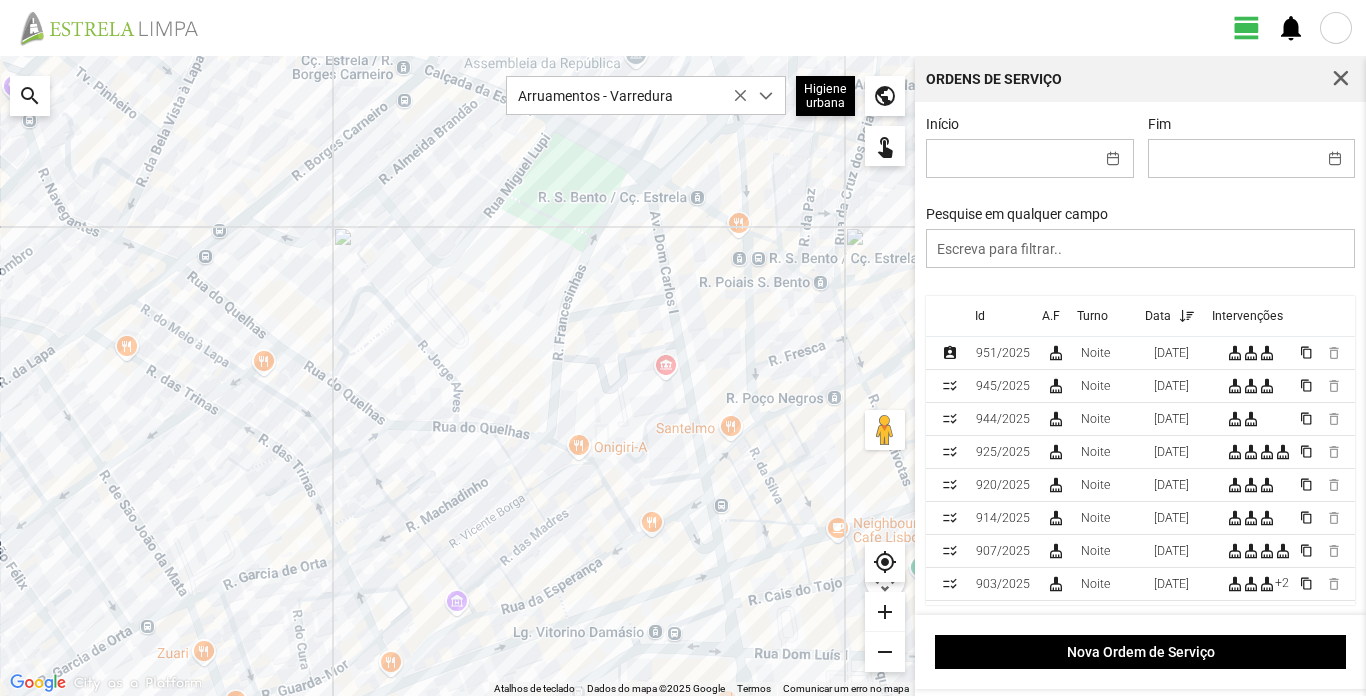 drag, startPoint x: 665, startPoint y: 466, endPoint x: 637, endPoint y: 299, distance: 169.33104 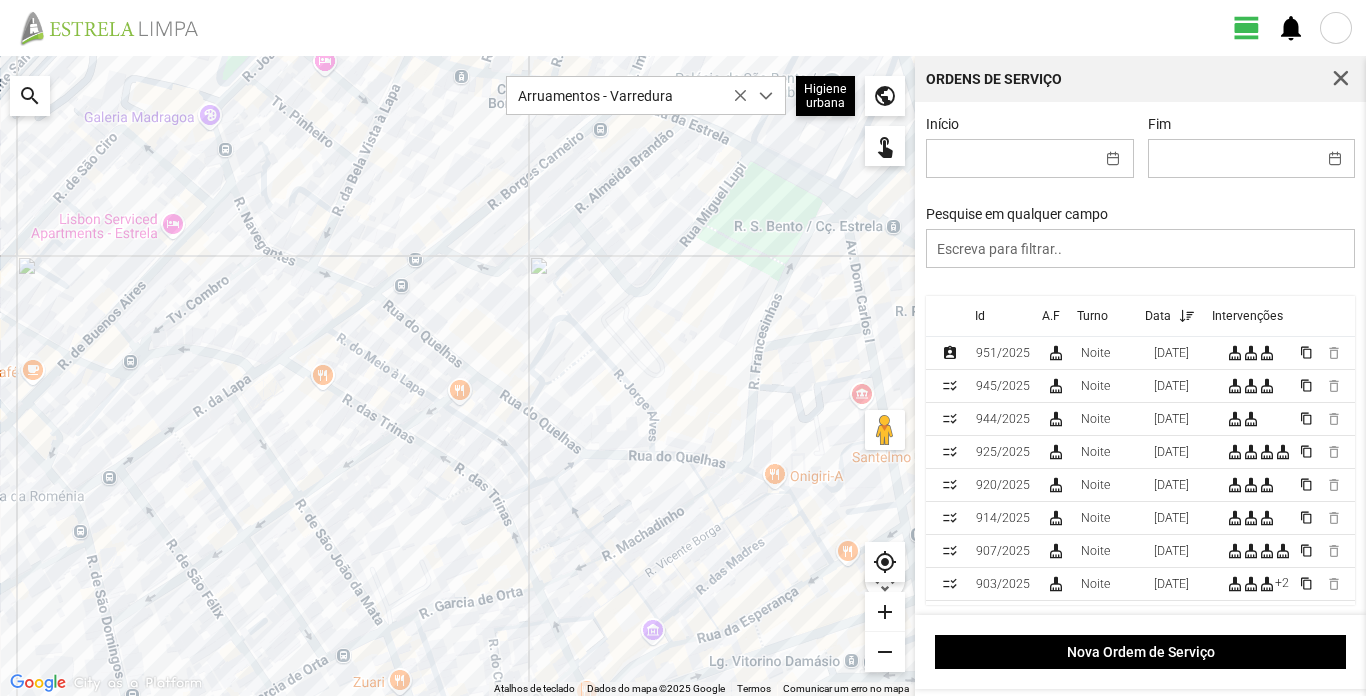 drag, startPoint x: 462, startPoint y: 296, endPoint x: 655, endPoint y: 340, distance: 197.95201 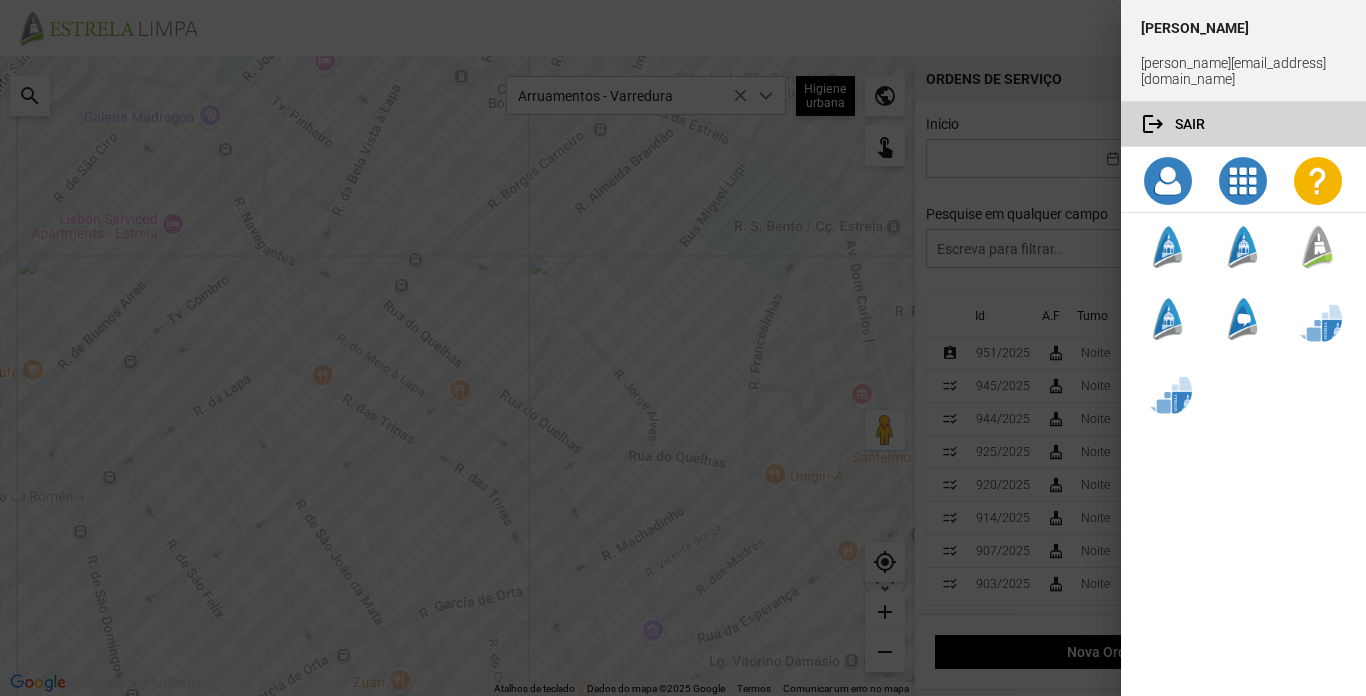 click 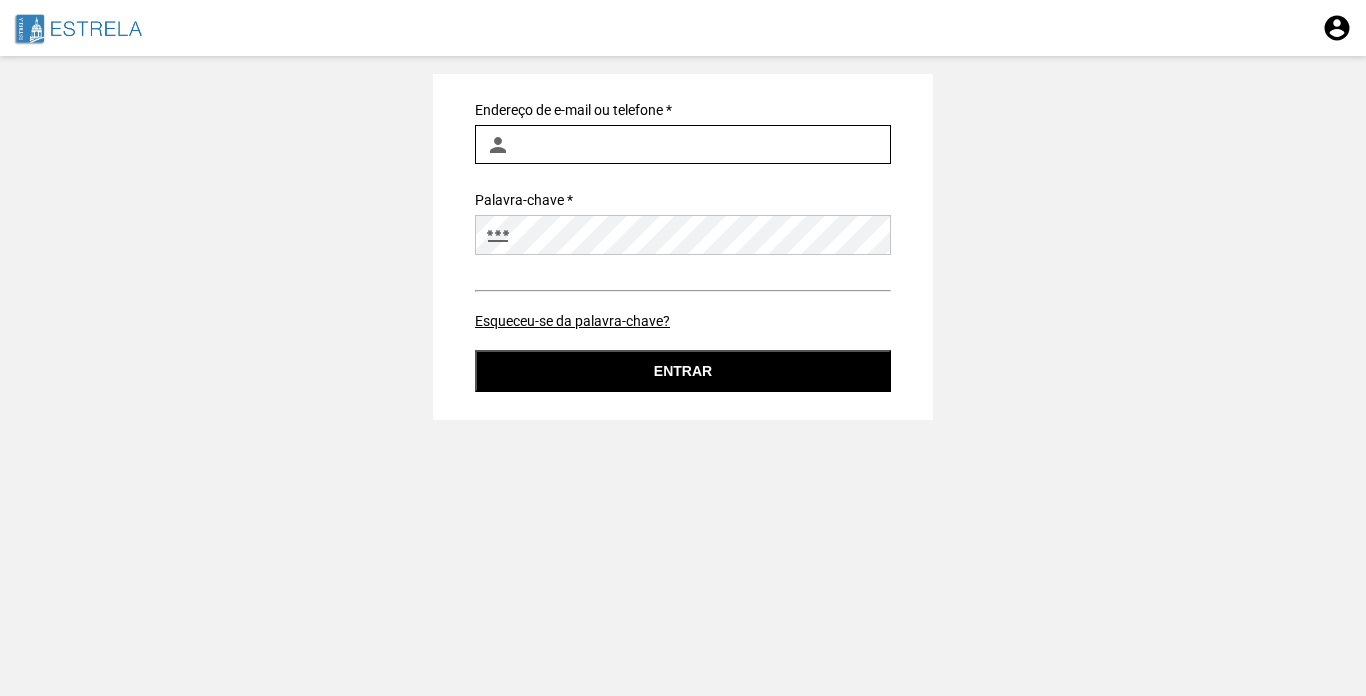 type on "[PERSON_NAME][EMAIL_ADDRESS][DOMAIN_NAME]" 